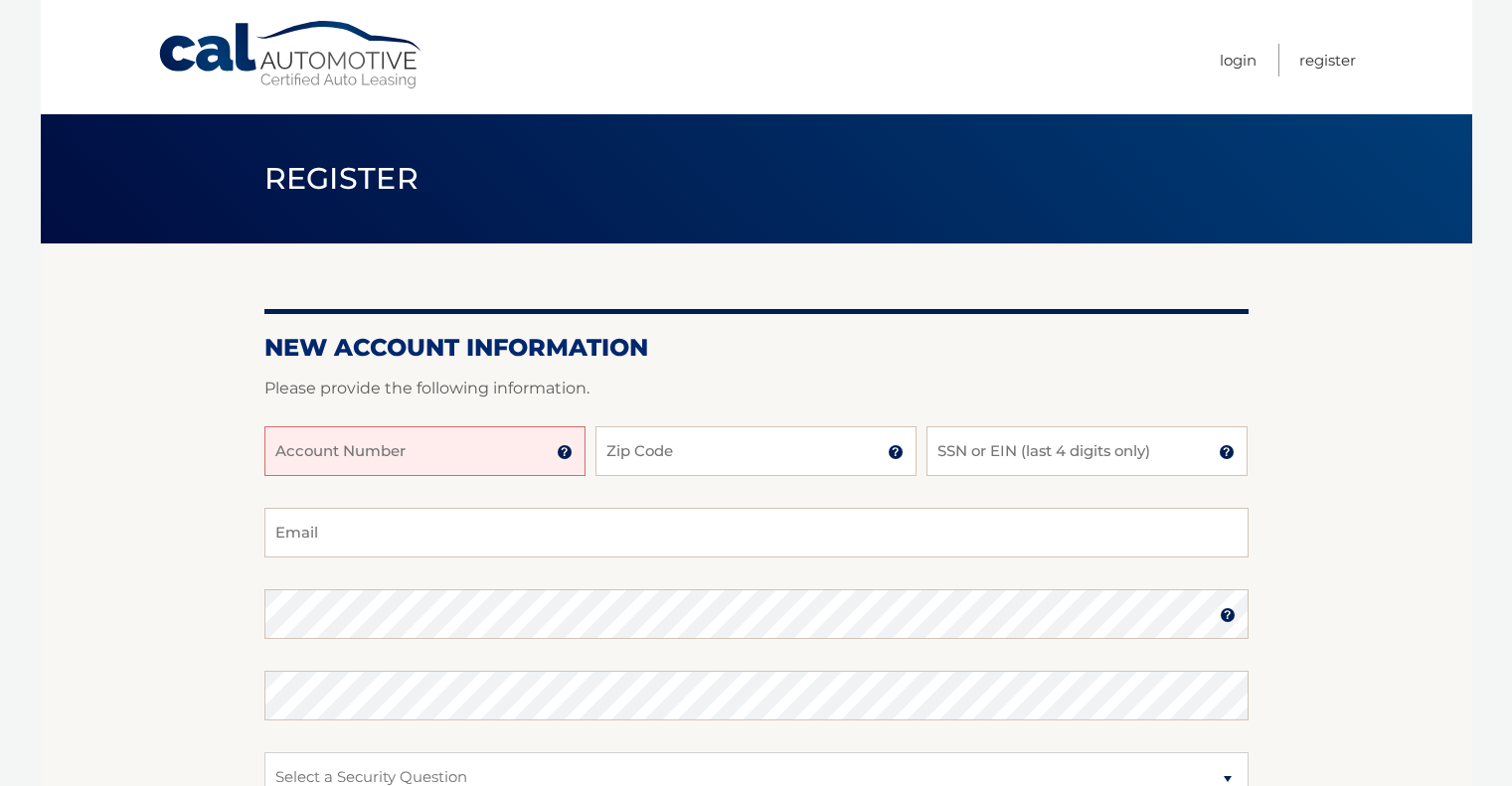 scroll, scrollTop: 0, scrollLeft: 0, axis: both 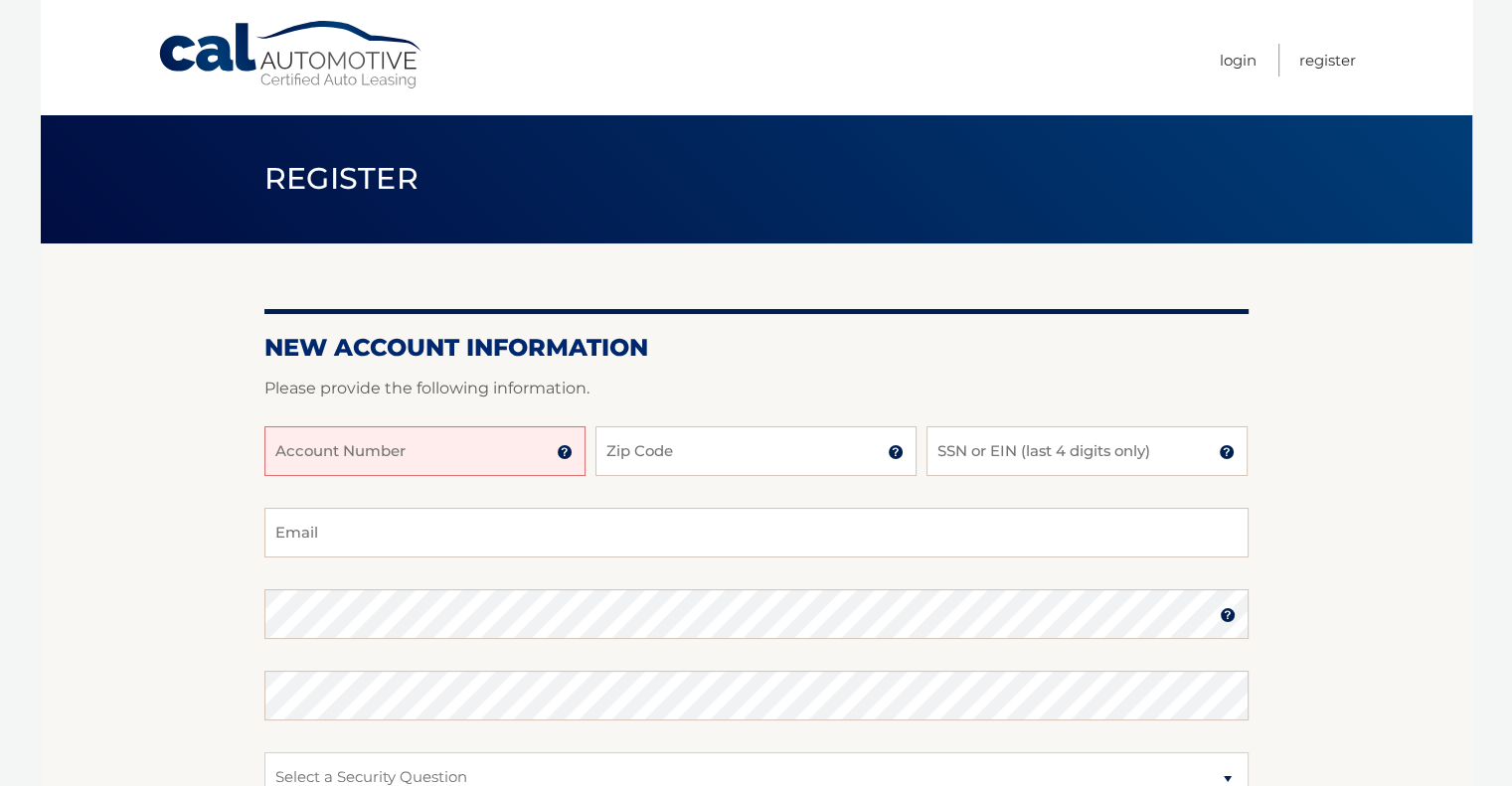 click on "Account Number" at bounding box center (424, 451) 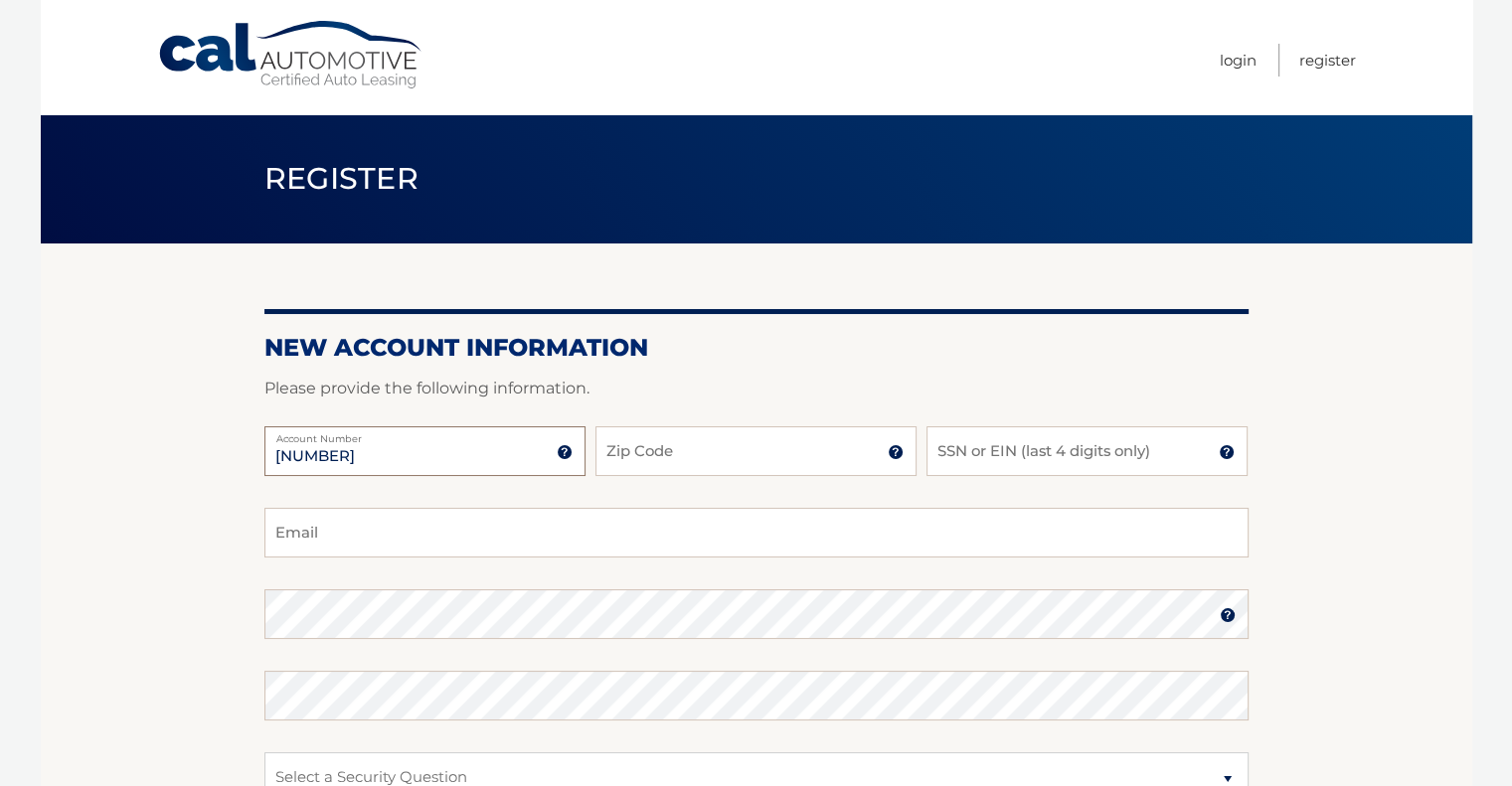 type on "44455982998" 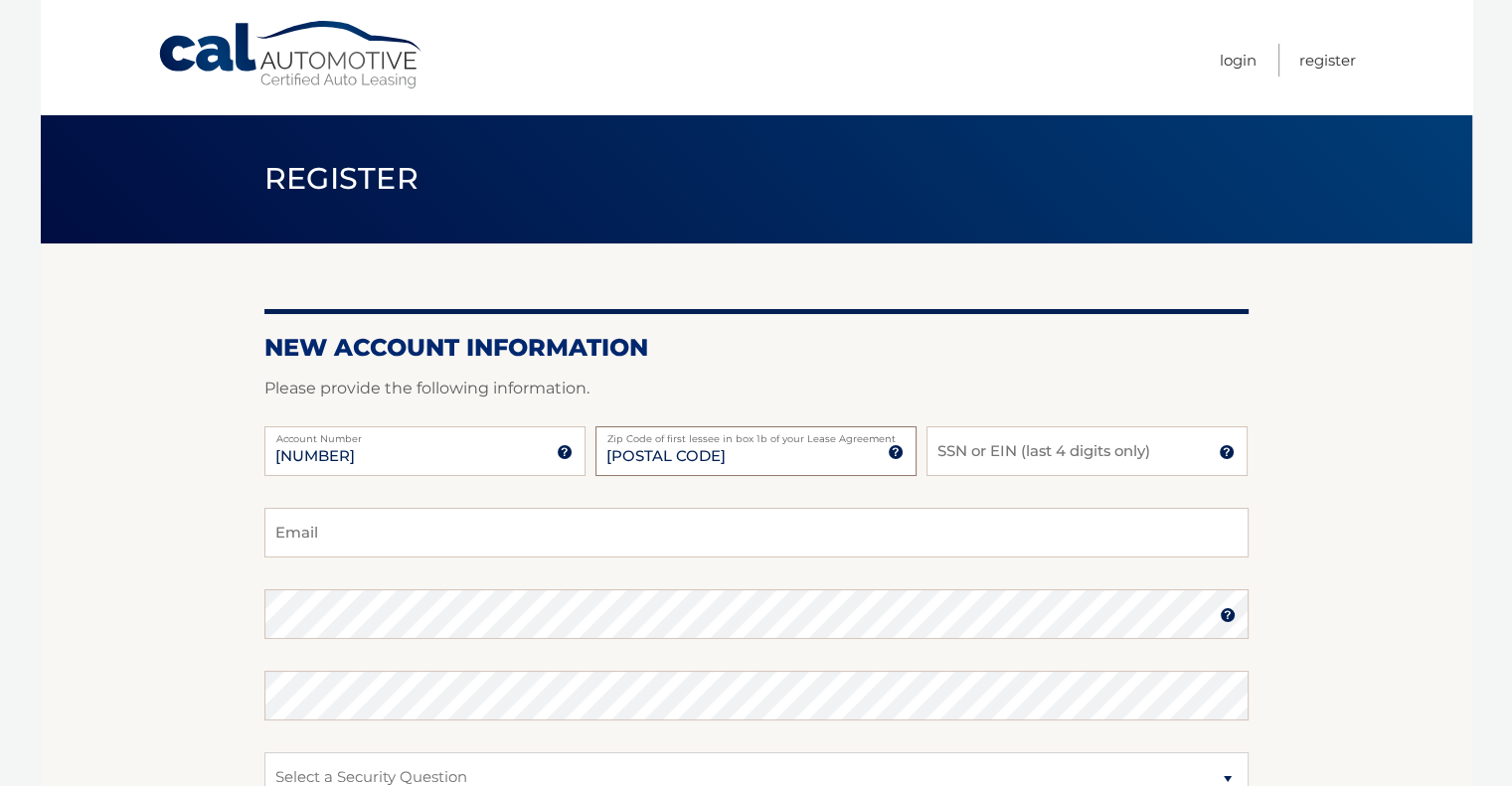 type on "19067" 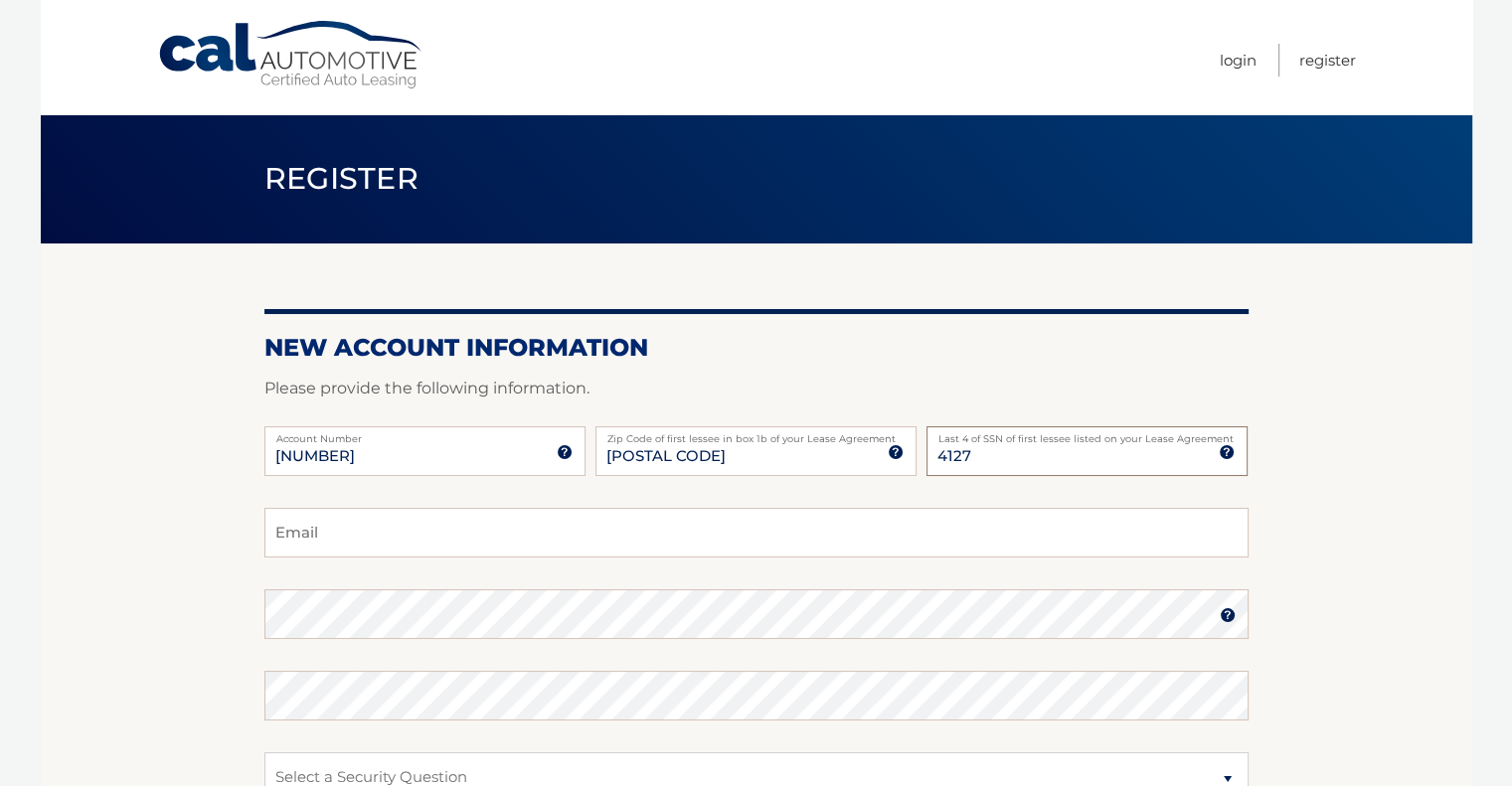 type on "4127" 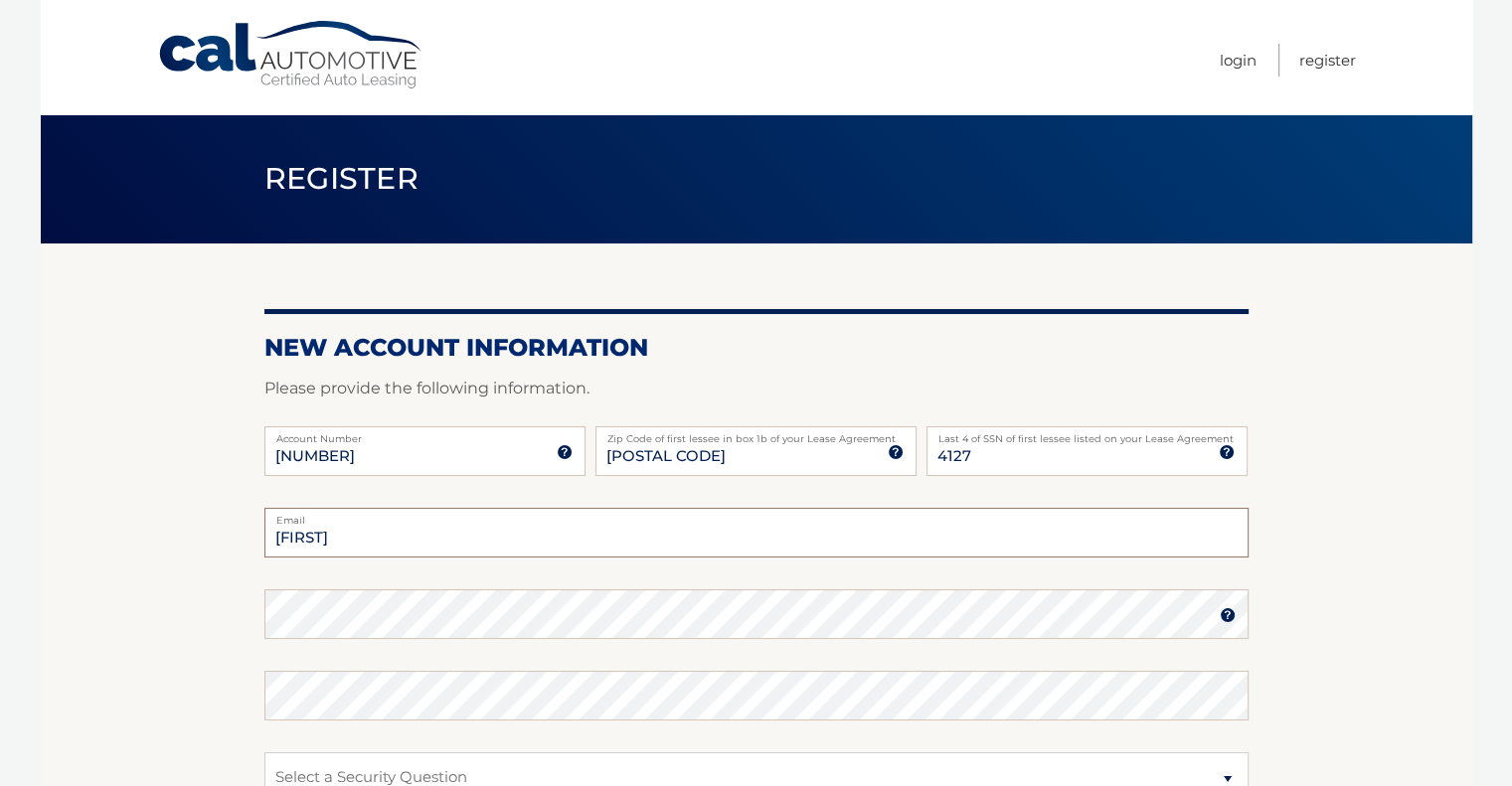 type on "evankita3@gmail.com" 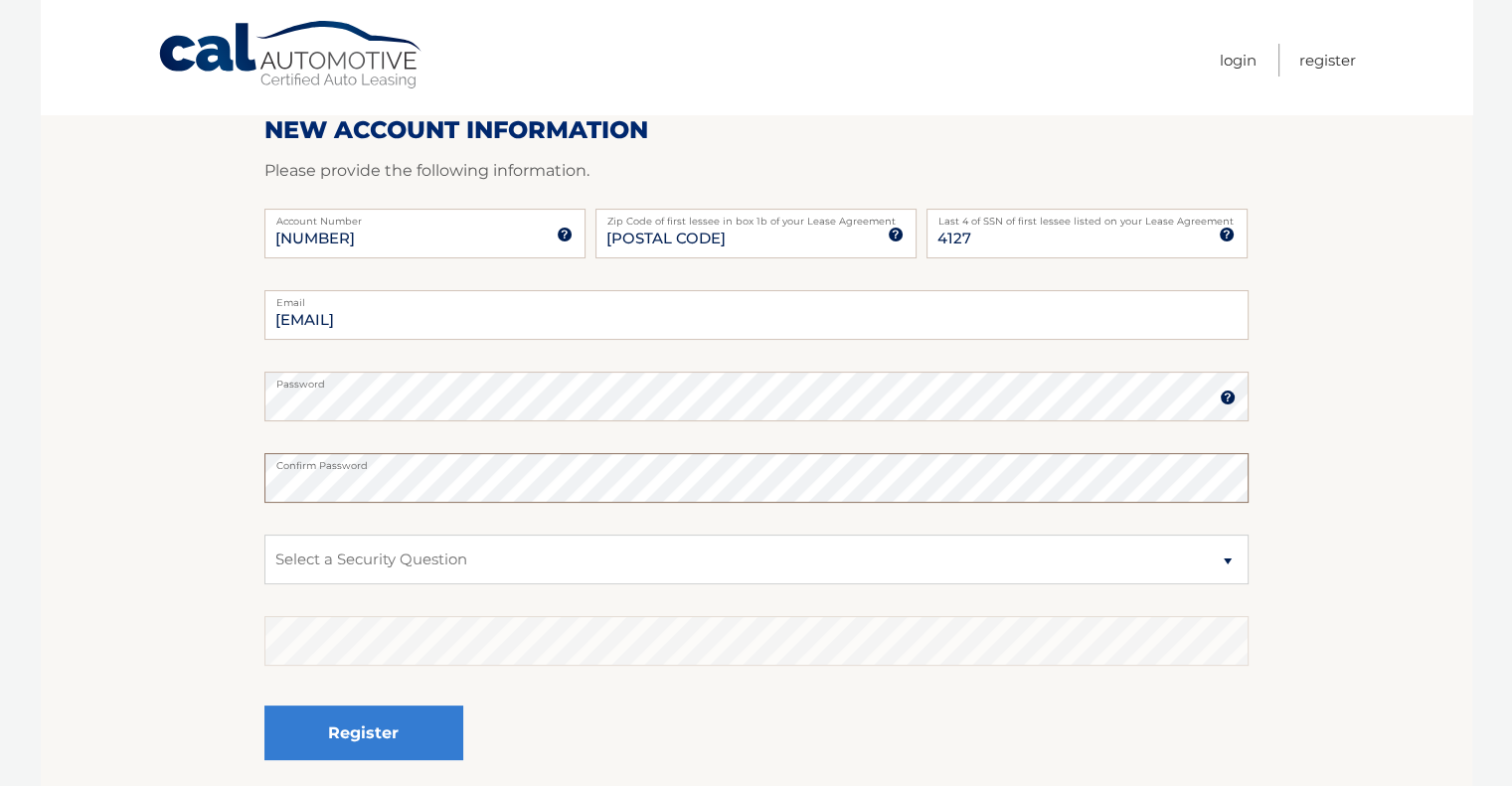 scroll, scrollTop: 384, scrollLeft: 0, axis: vertical 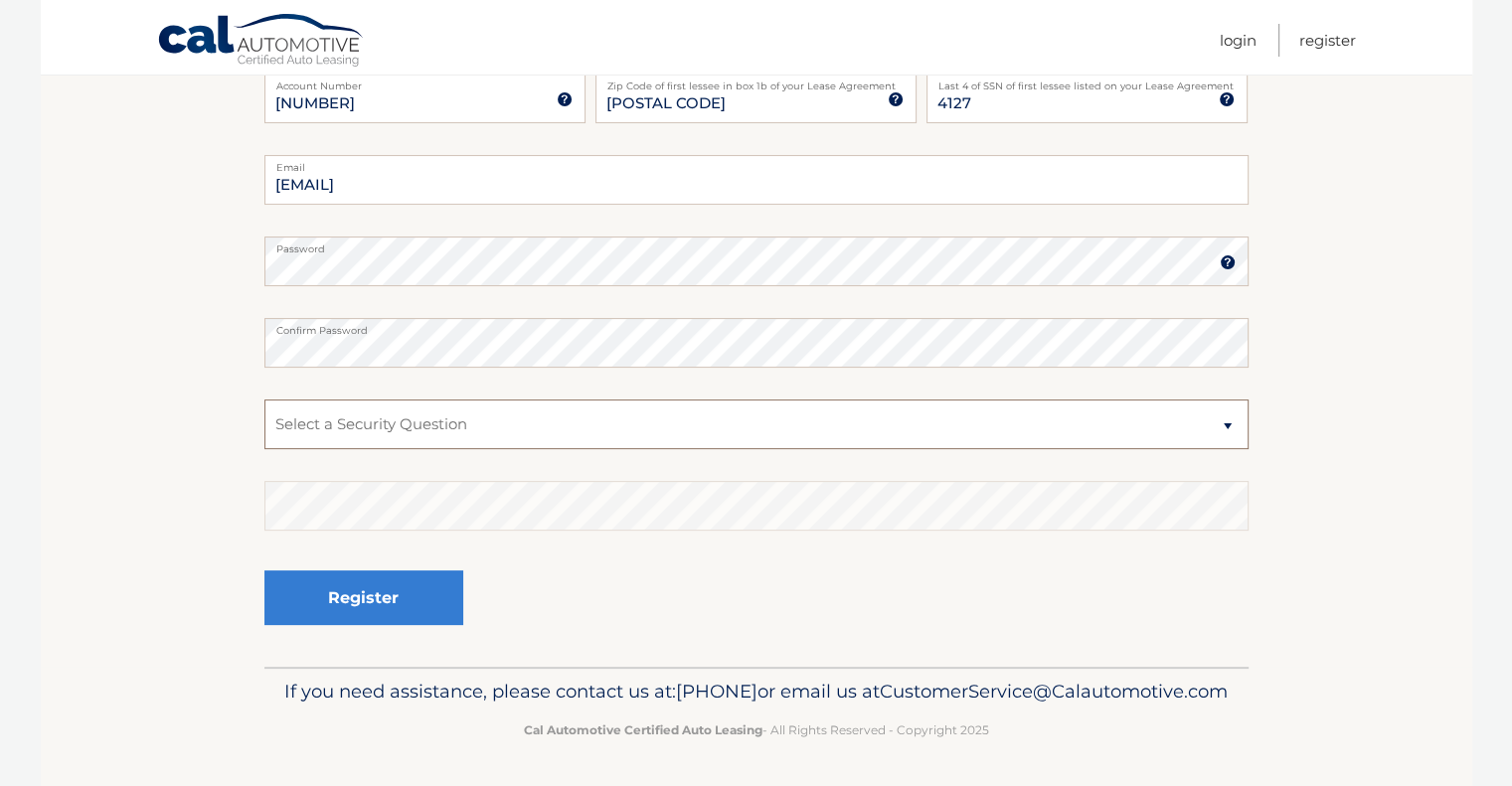 click on "Select a Security Question
What was the name of your elementary school?
What is your mother’s maiden name?
What street did you live on in the third grade?
In what city or town was your first job?
What was your childhood phone number including area code? (e.g., 000-000-0000)" at bounding box center [756, 424] 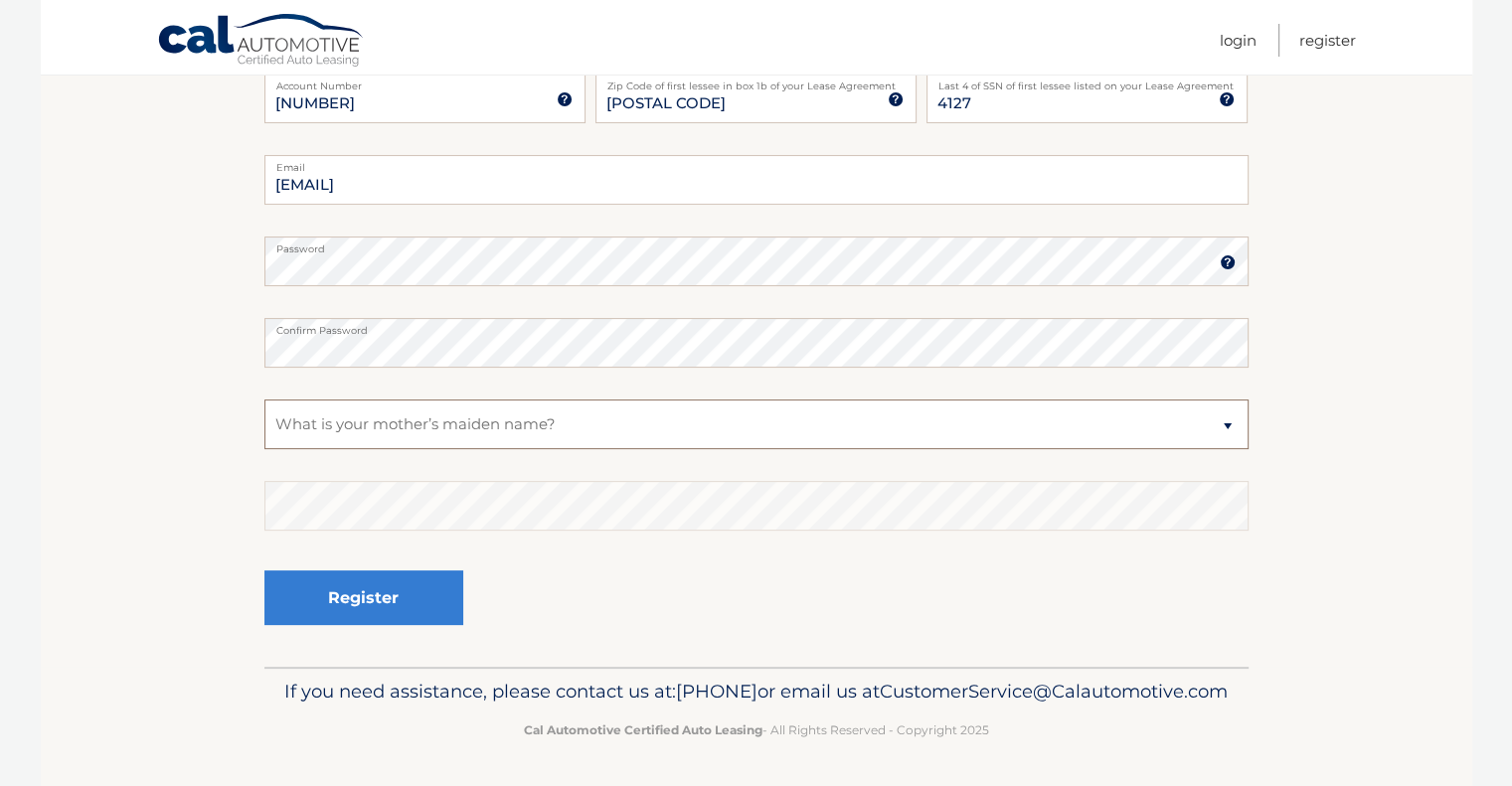 click on "Select a Security Question
What was the name of your elementary school?
What is your mother’s maiden name?
What street did you live on in the third grade?
In what city or town was your first job?
What was your childhood phone number including area code? (e.g., 000-000-0000)" at bounding box center (756, 424) 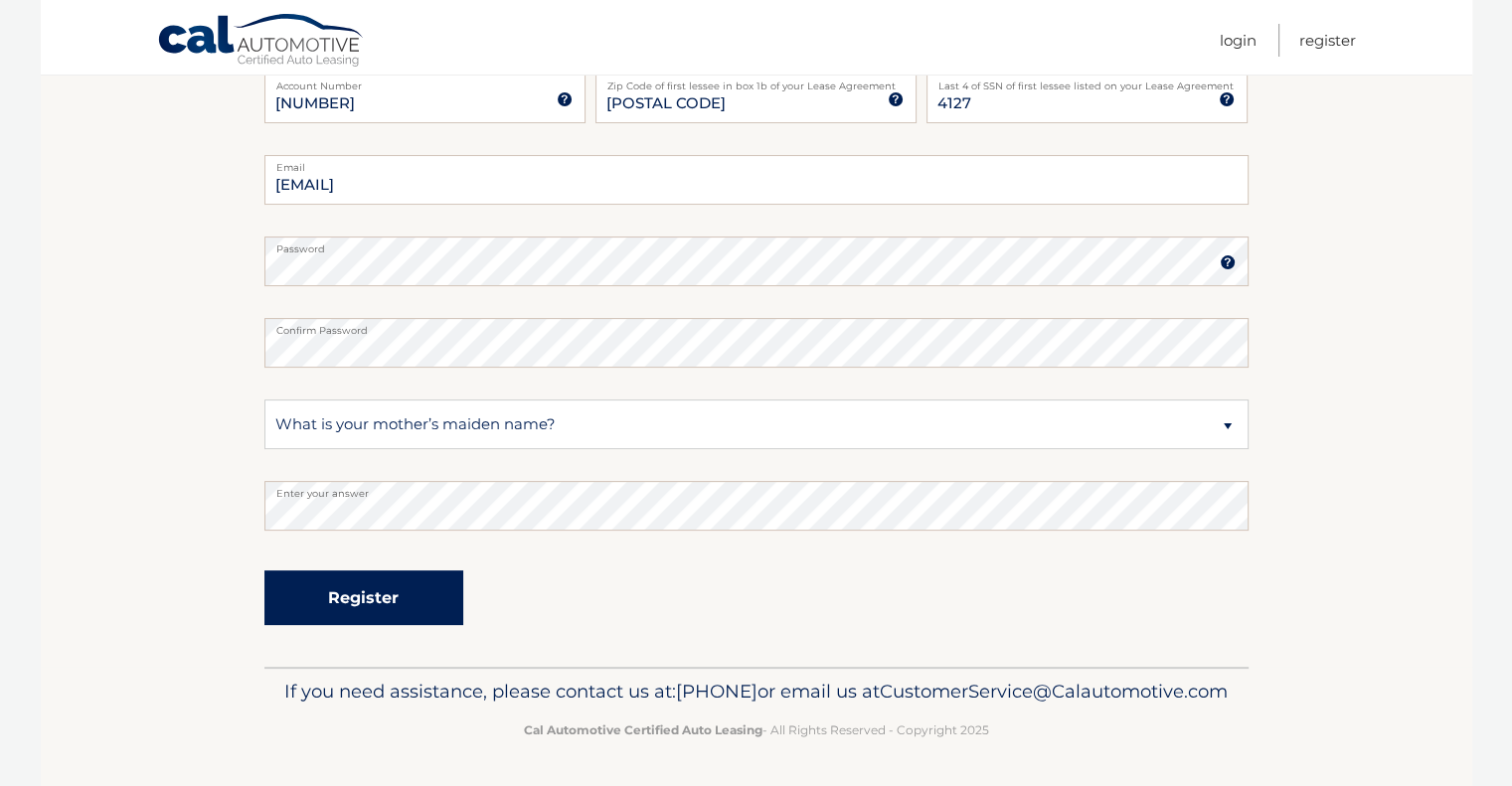 click on "Register" at bounding box center (364, 597) 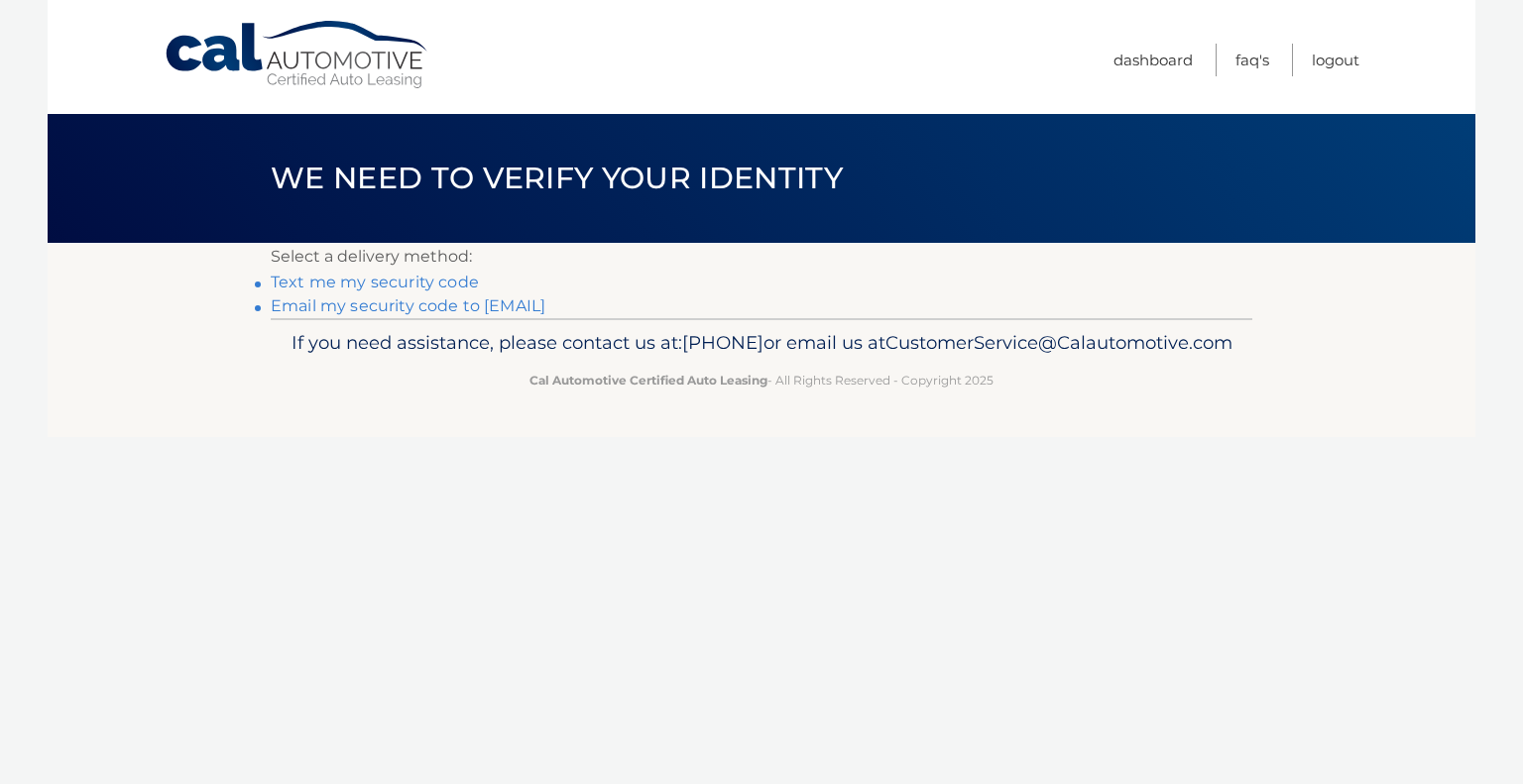 scroll, scrollTop: 0, scrollLeft: 0, axis: both 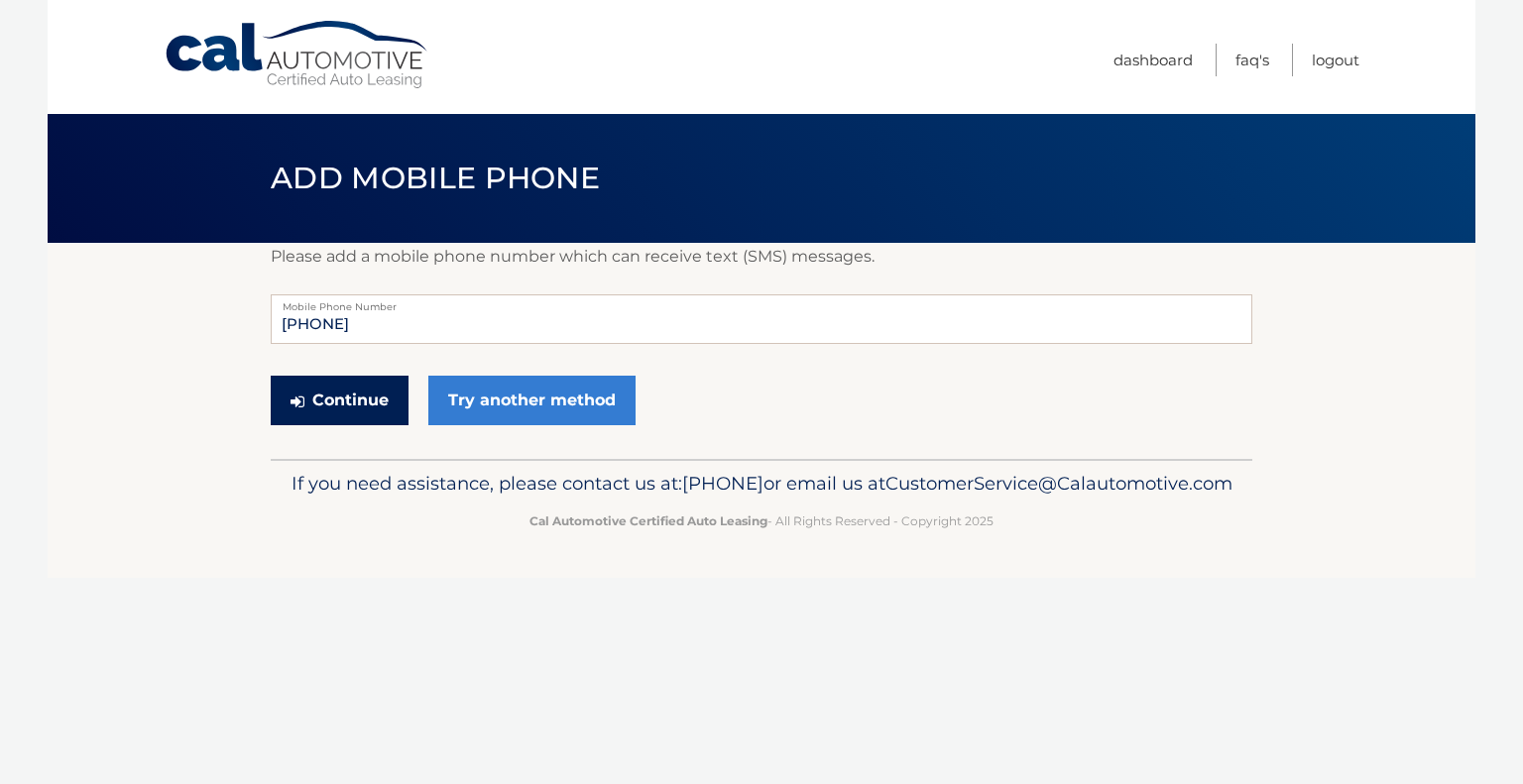 click on "Continue" at bounding box center (339, 400) 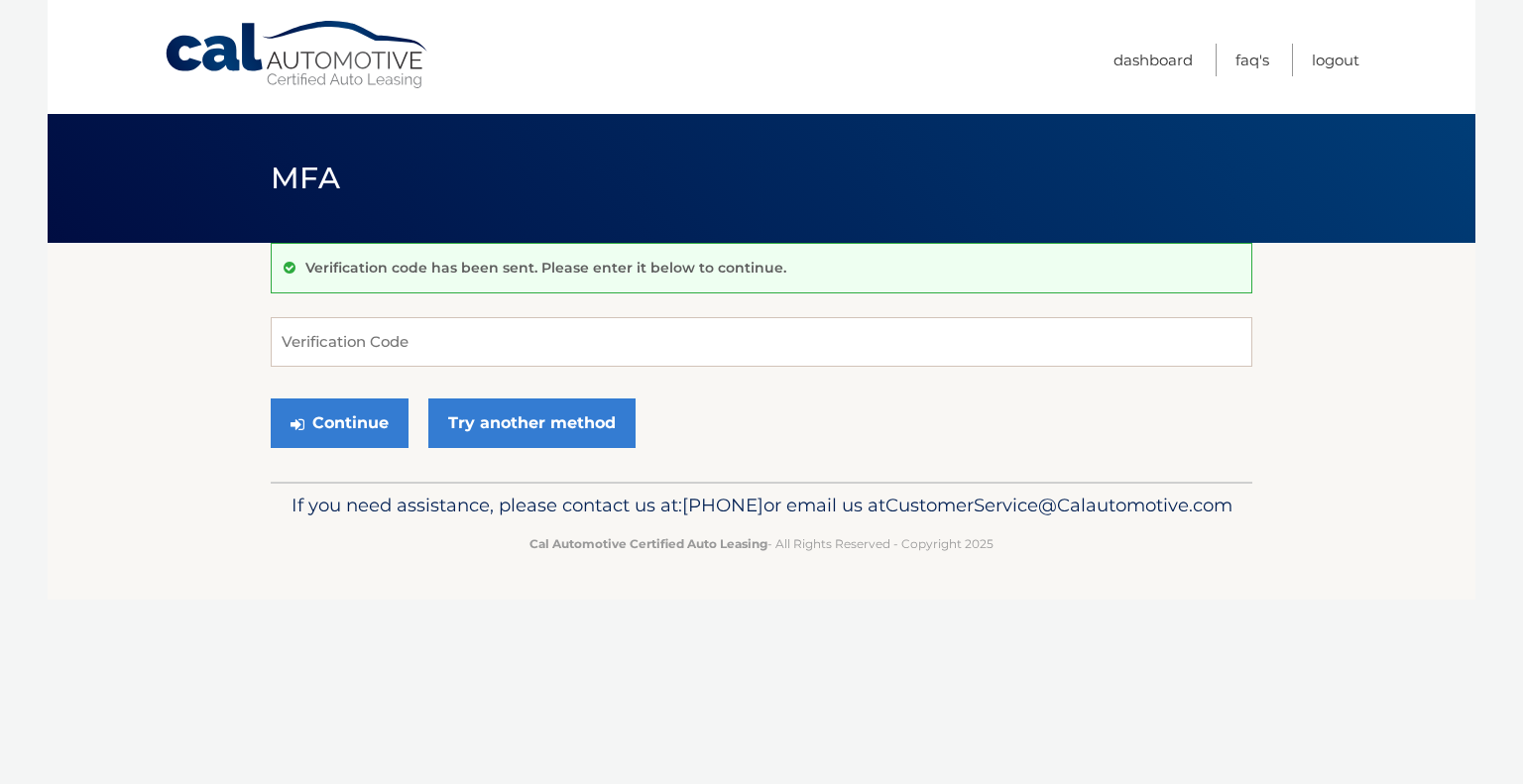 scroll, scrollTop: 0, scrollLeft: 0, axis: both 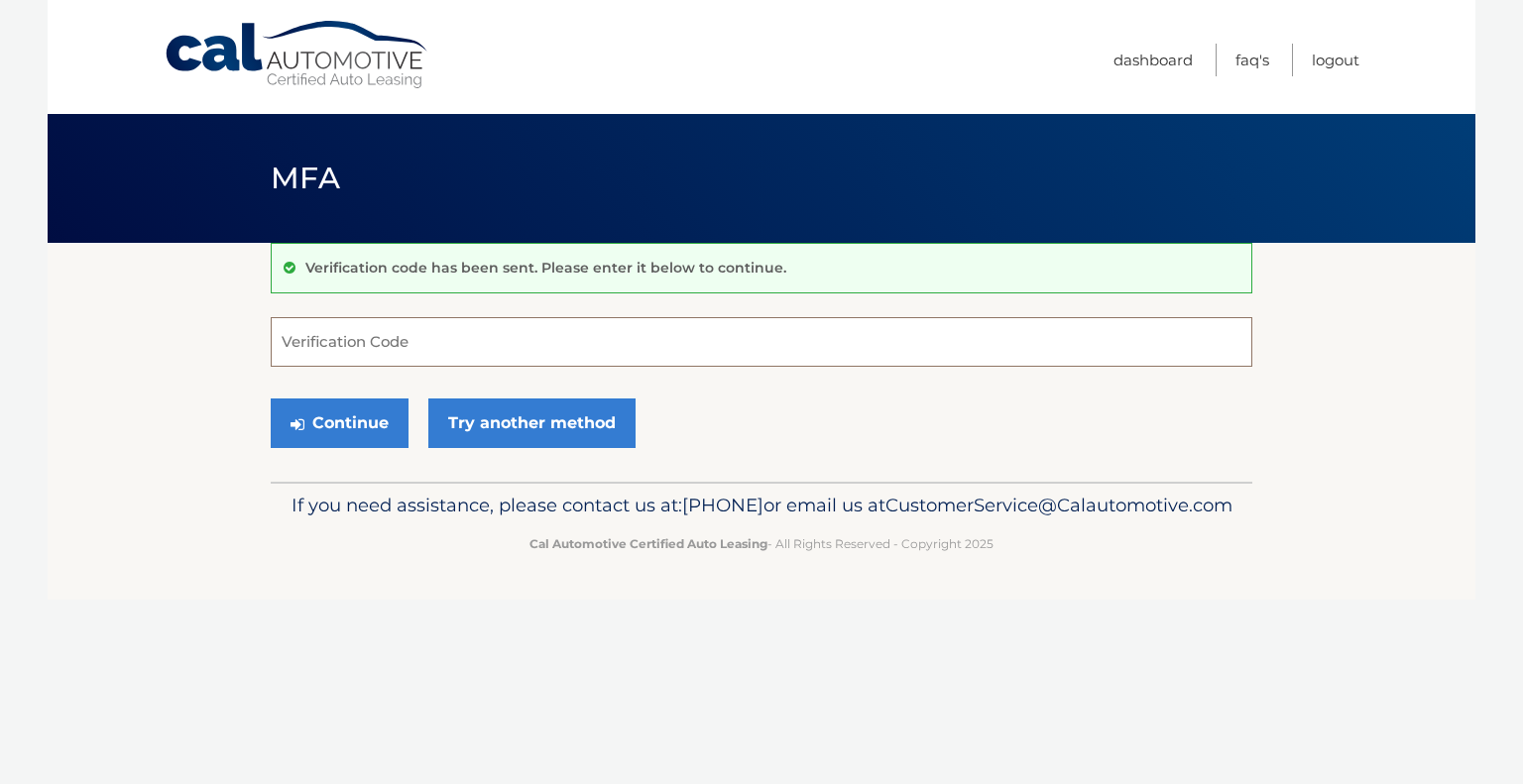 click on "Verification Code" at bounding box center (762, 342) 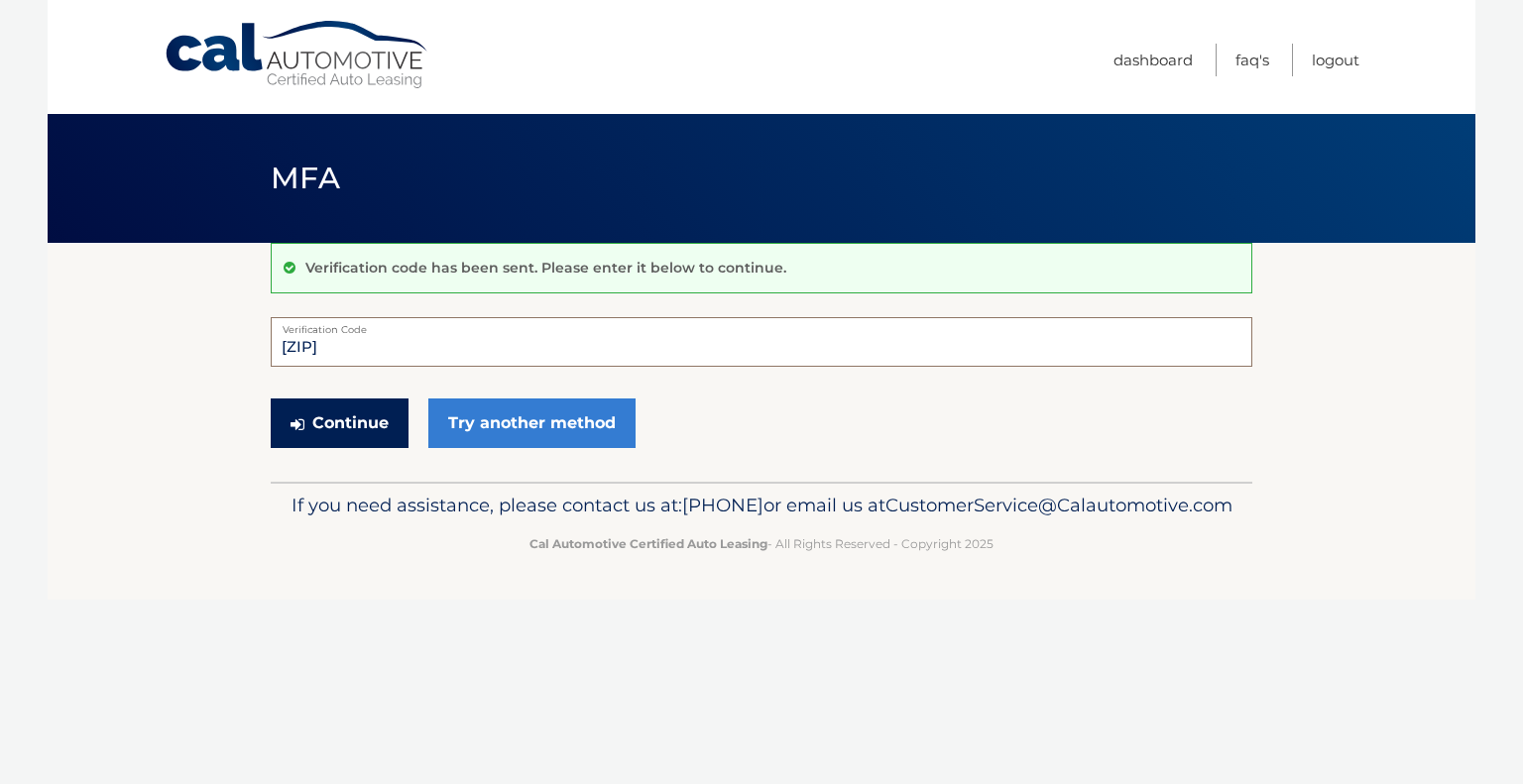 type on "450157" 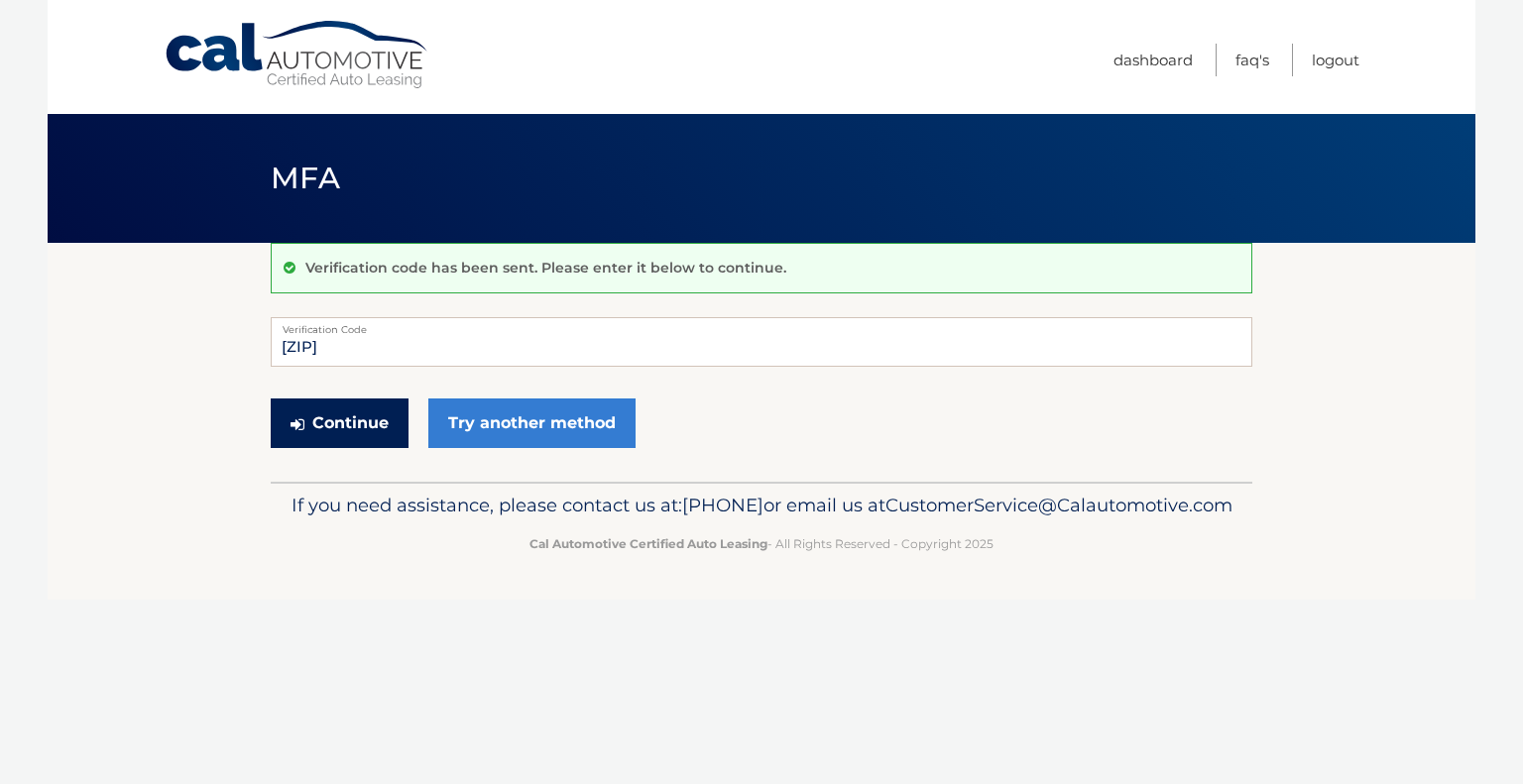 click on "Continue" at bounding box center [339, 423] 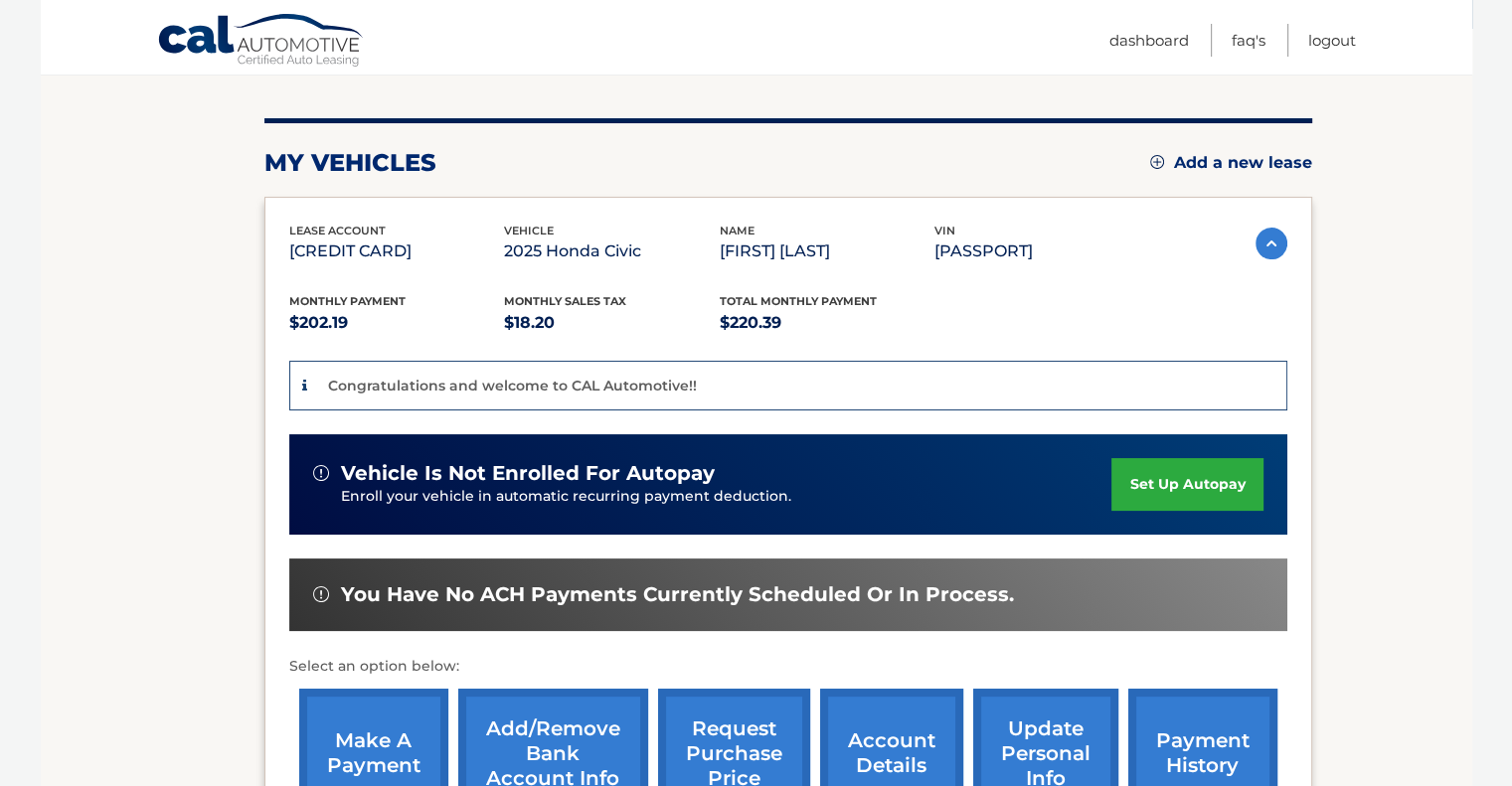 scroll, scrollTop: 215, scrollLeft: 0, axis: vertical 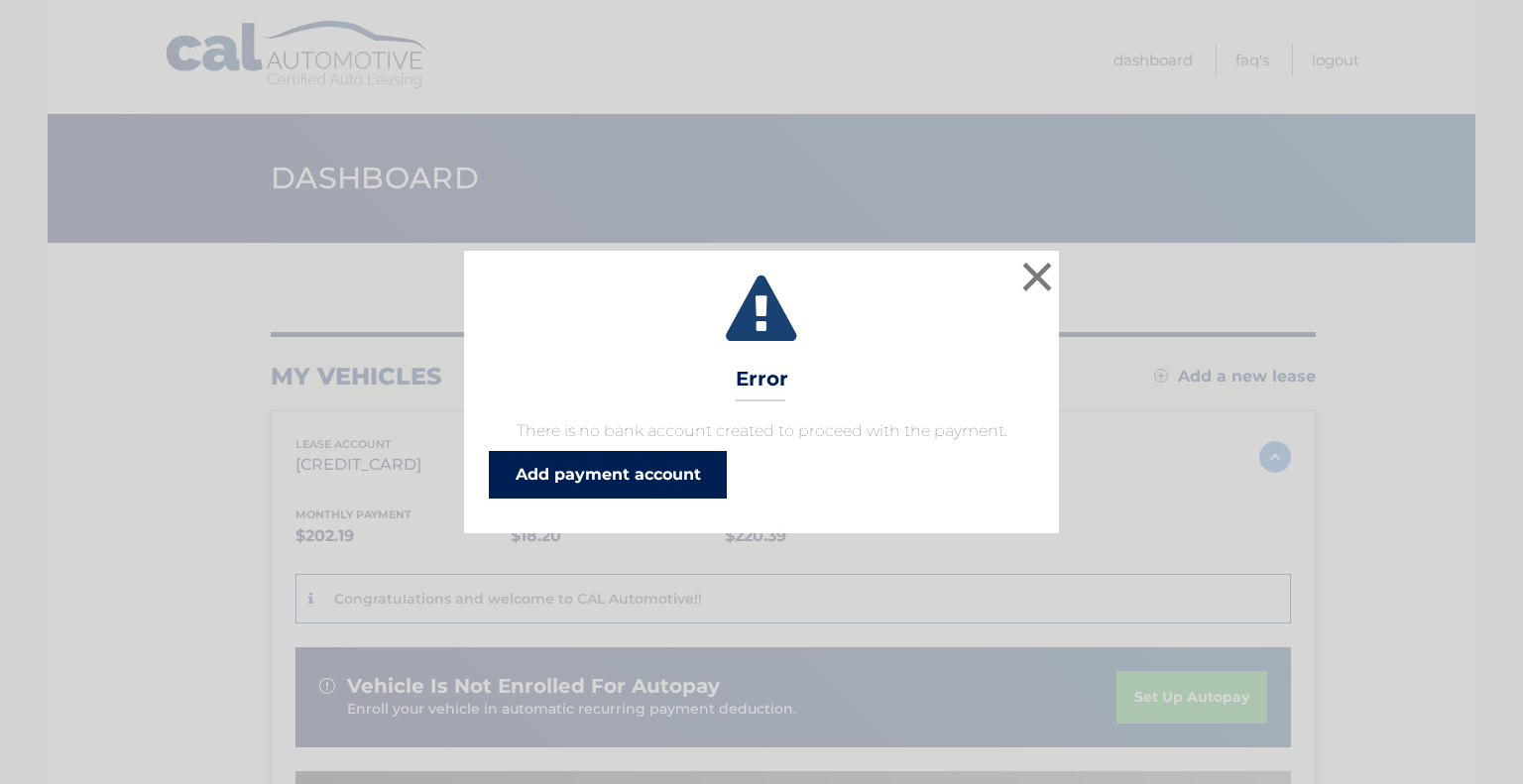 click on "Add payment account" at bounding box center (608, 475) 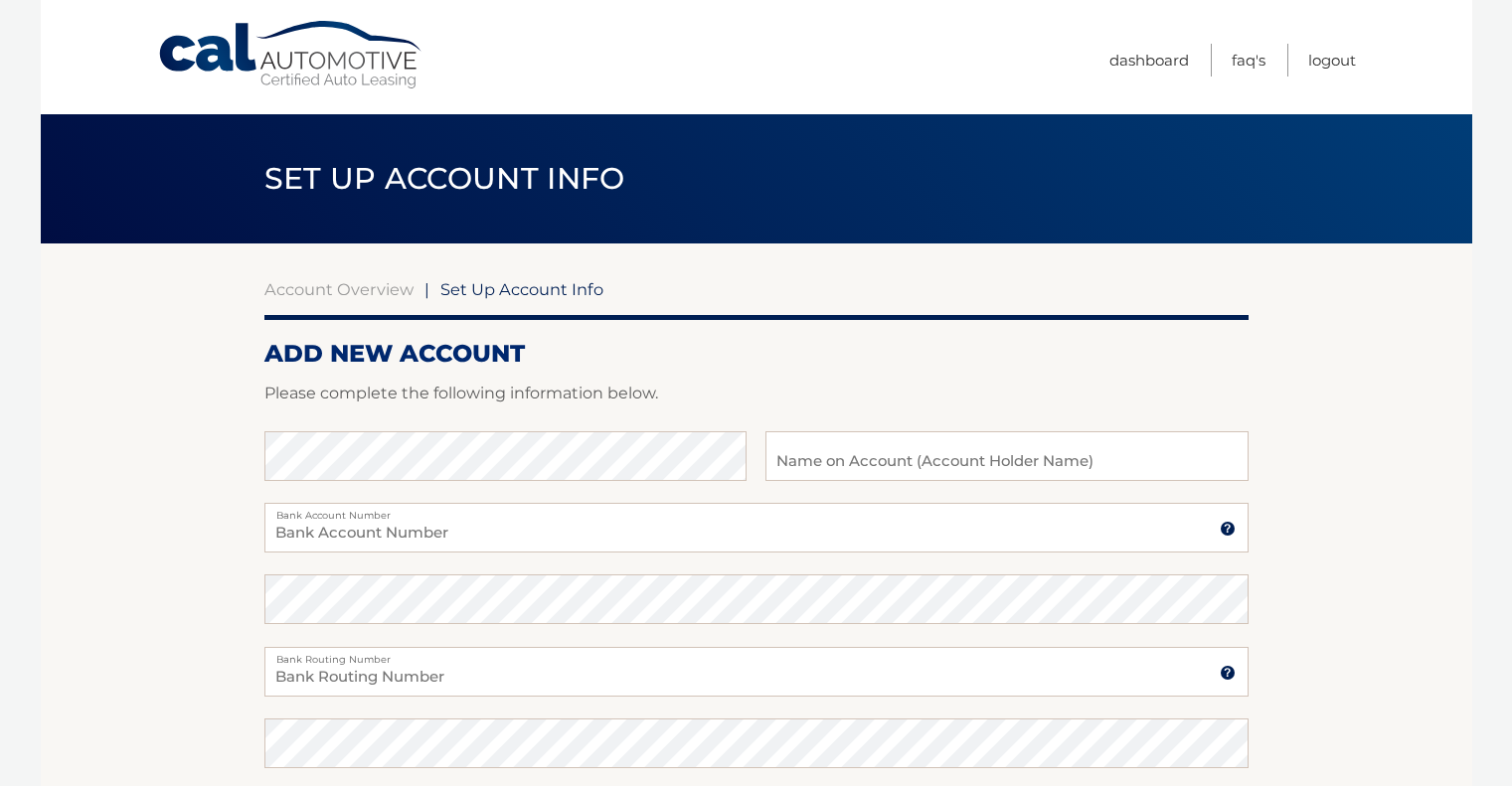 scroll, scrollTop: 0, scrollLeft: 0, axis: both 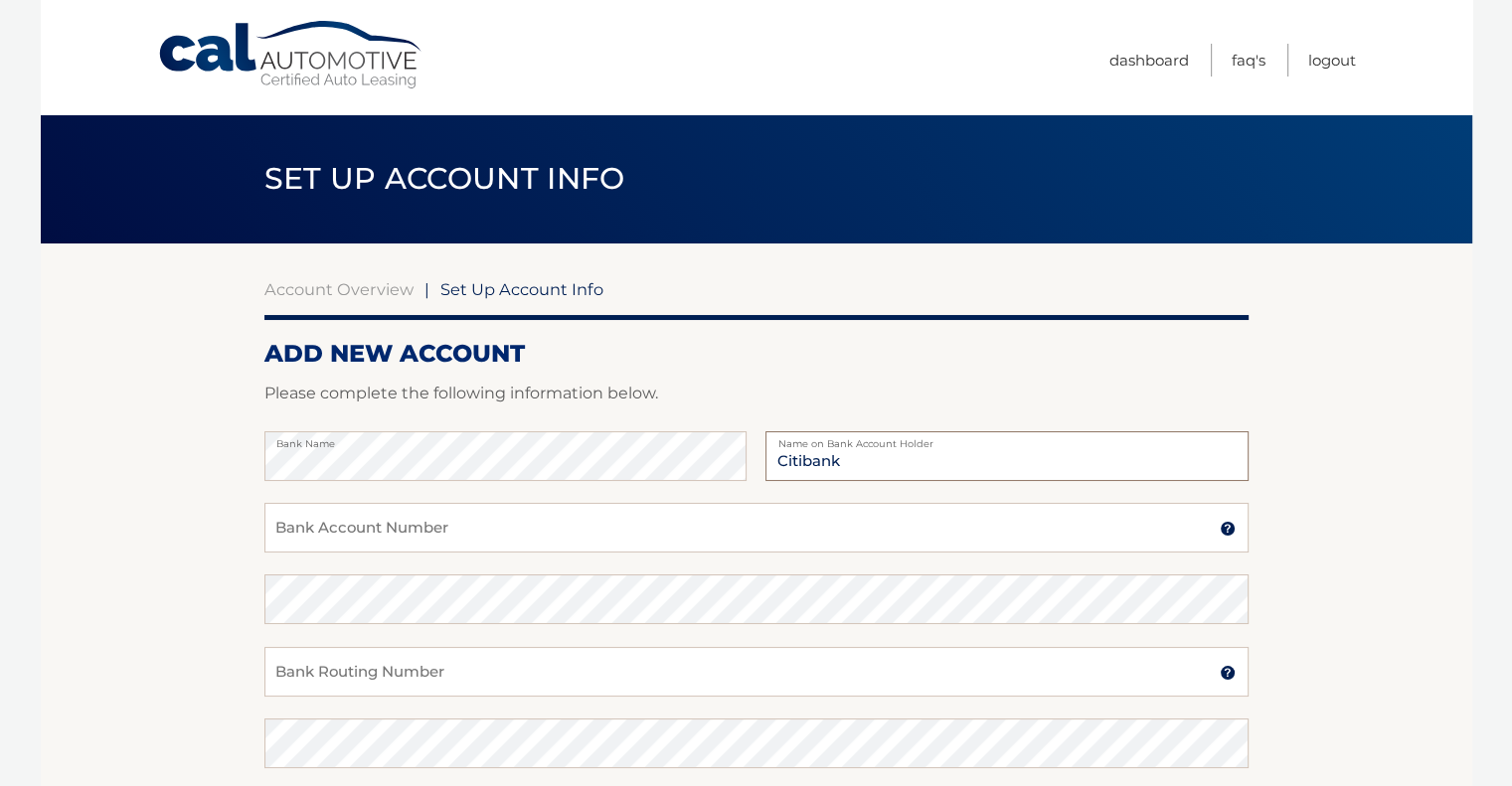 type on "Citibank" 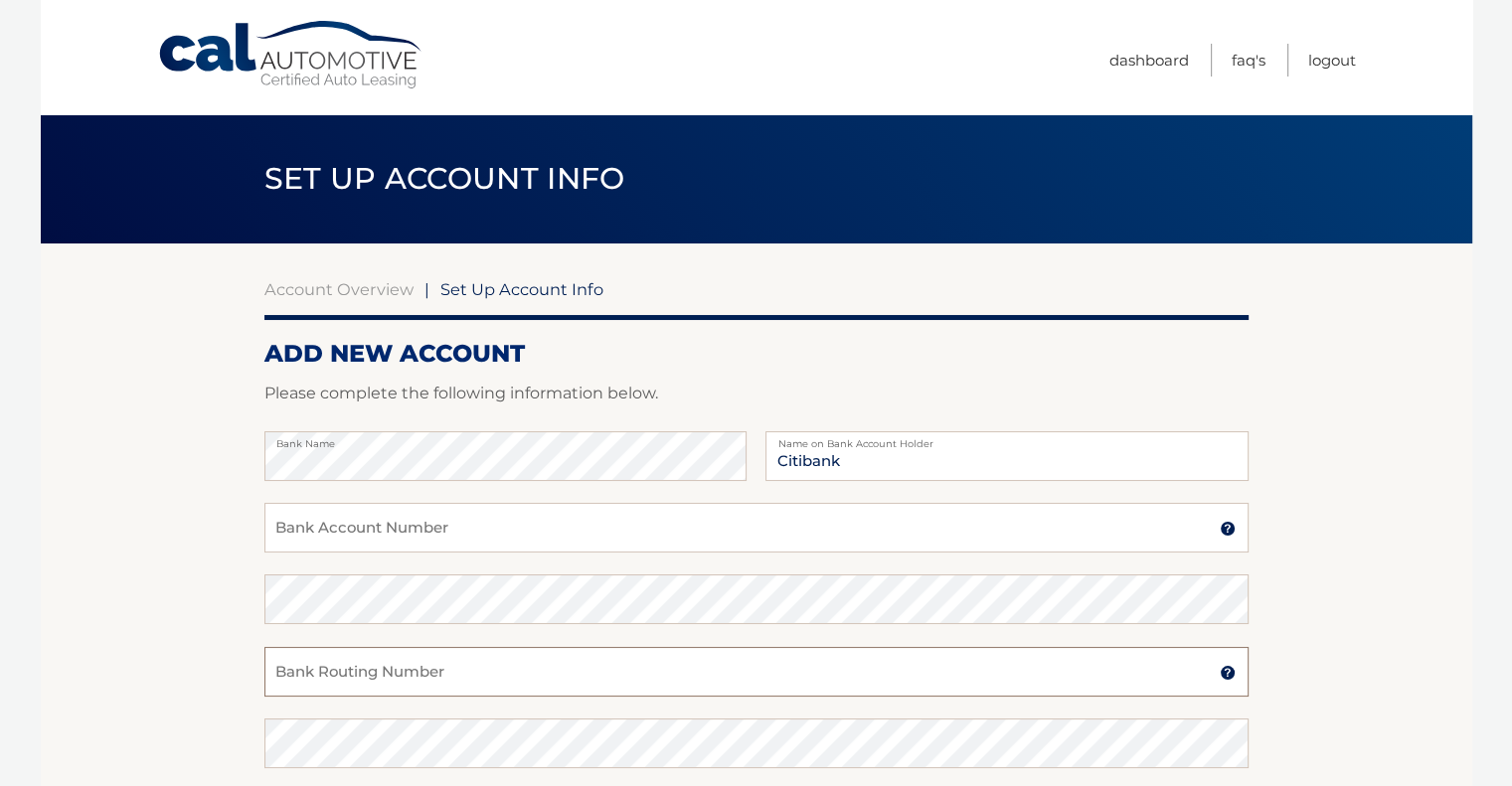 click on "Bank Routing Number" at bounding box center [756, 672] 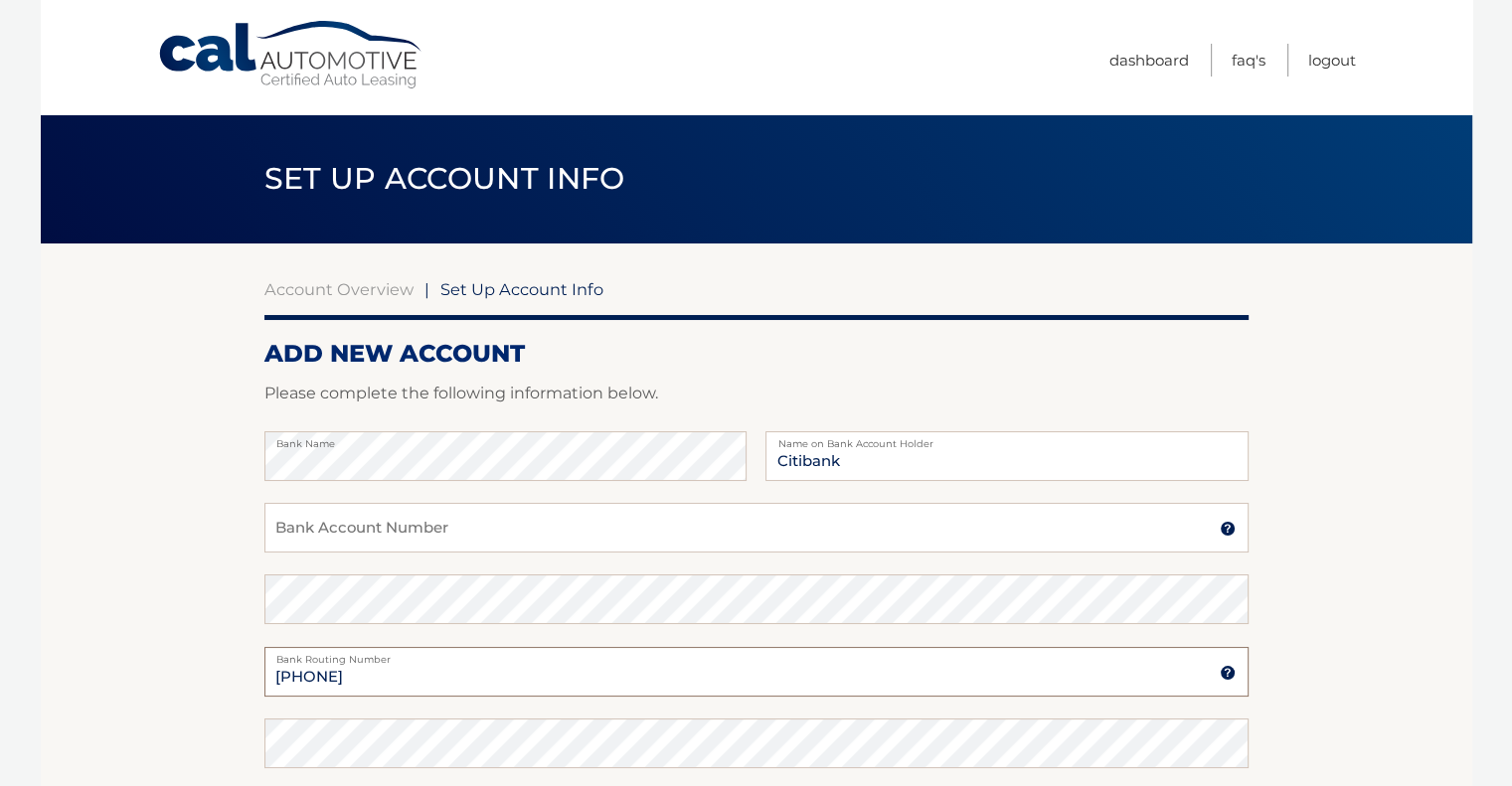 type on "021272655" 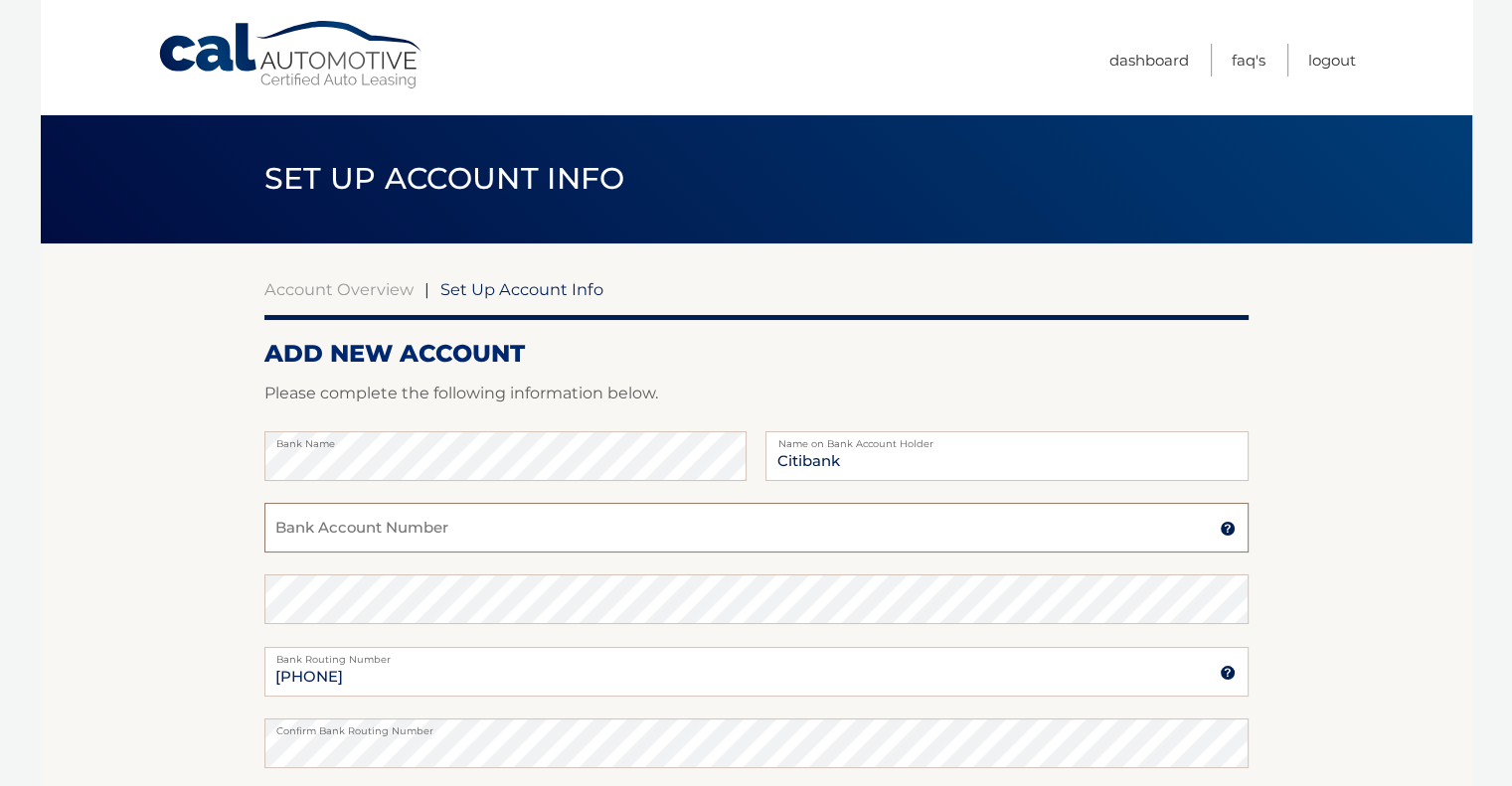 click on "Bank Account Number" at bounding box center (756, 528) 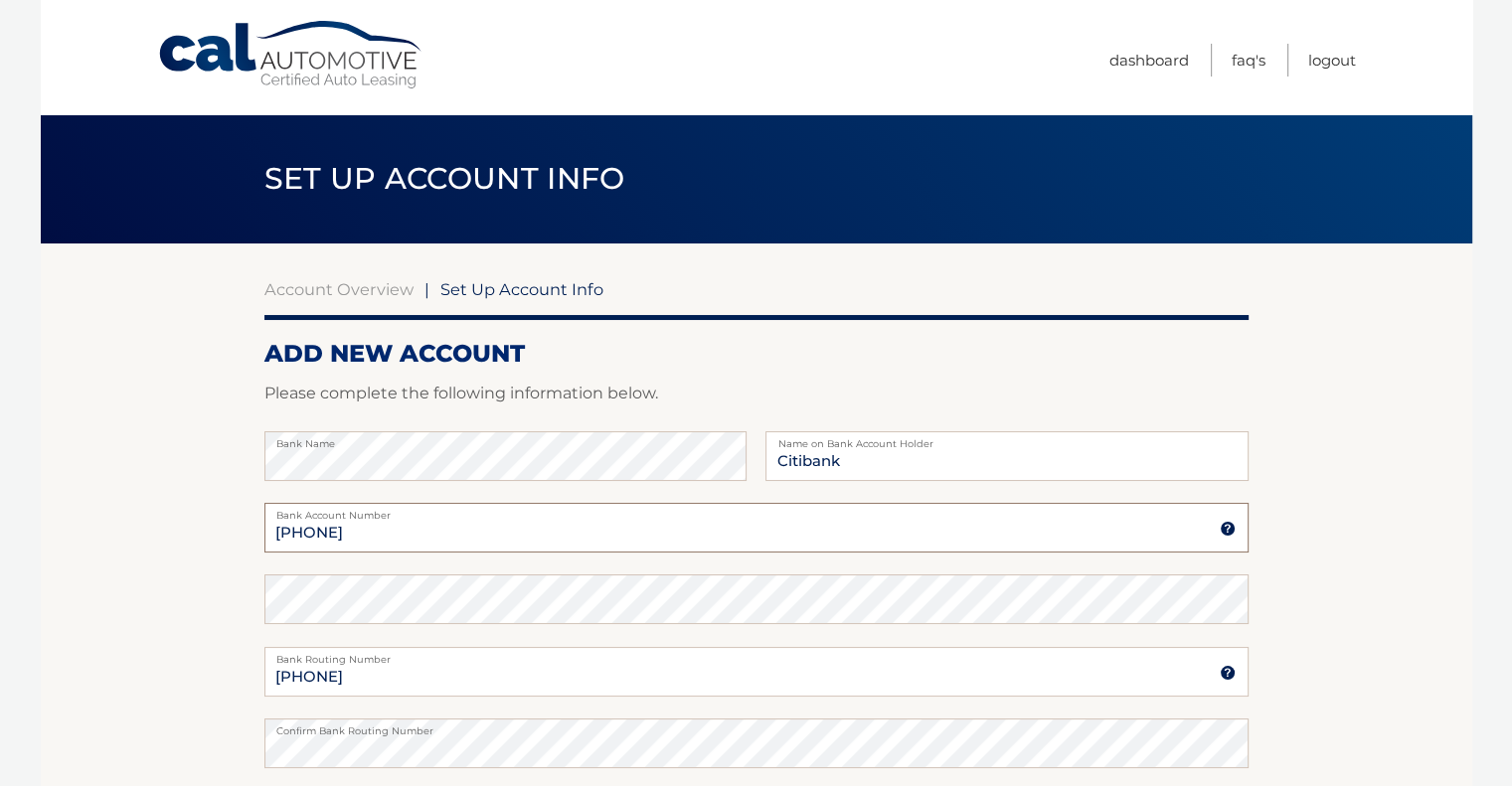 type on "9347850734" 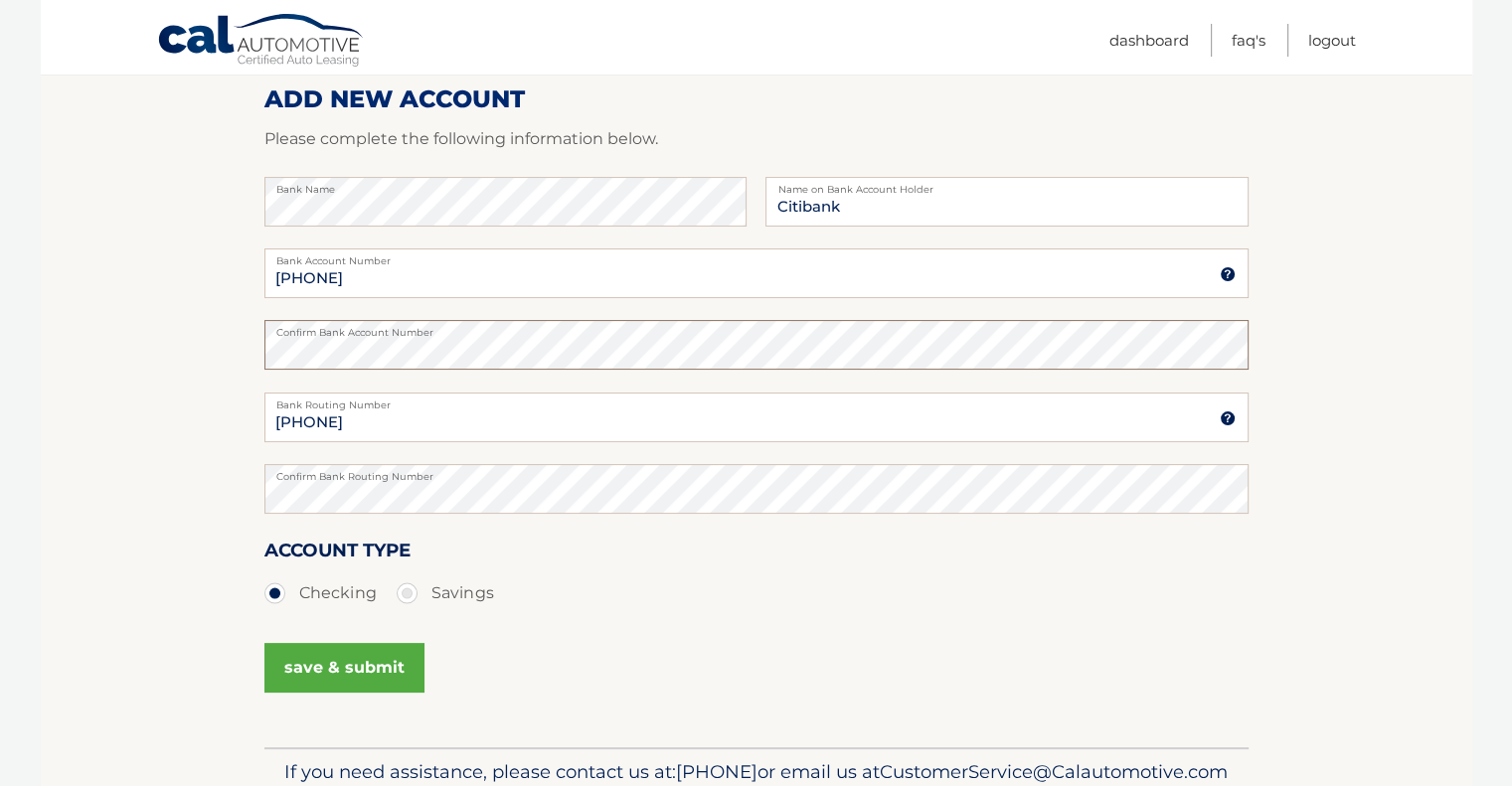 scroll, scrollTop: 262, scrollLeft: 0, axis: vertical 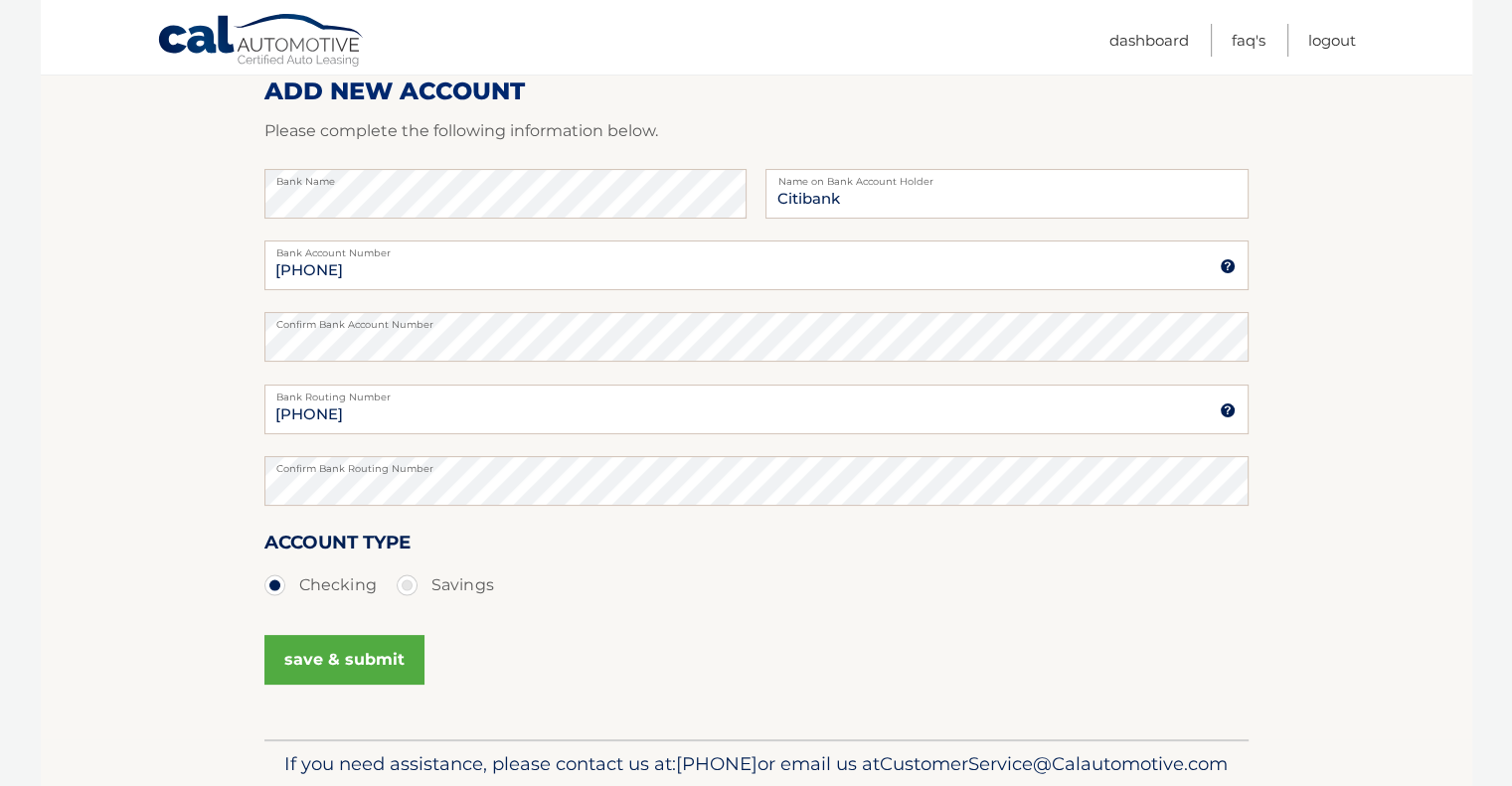 click on "save & submit" at bounding box center (344, 660) 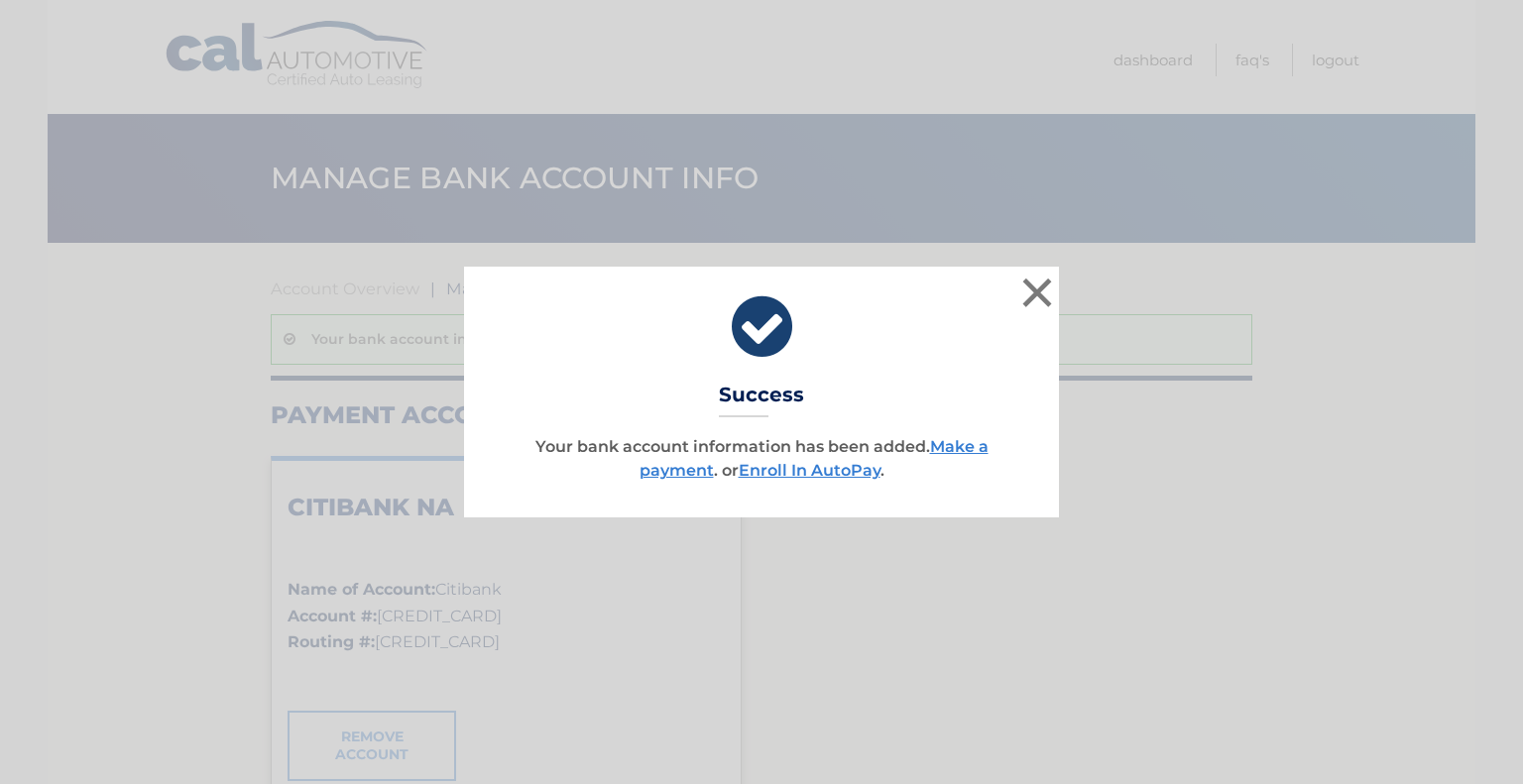 scroll, scrollTop: 0, scrollLeft: 0, axis: both 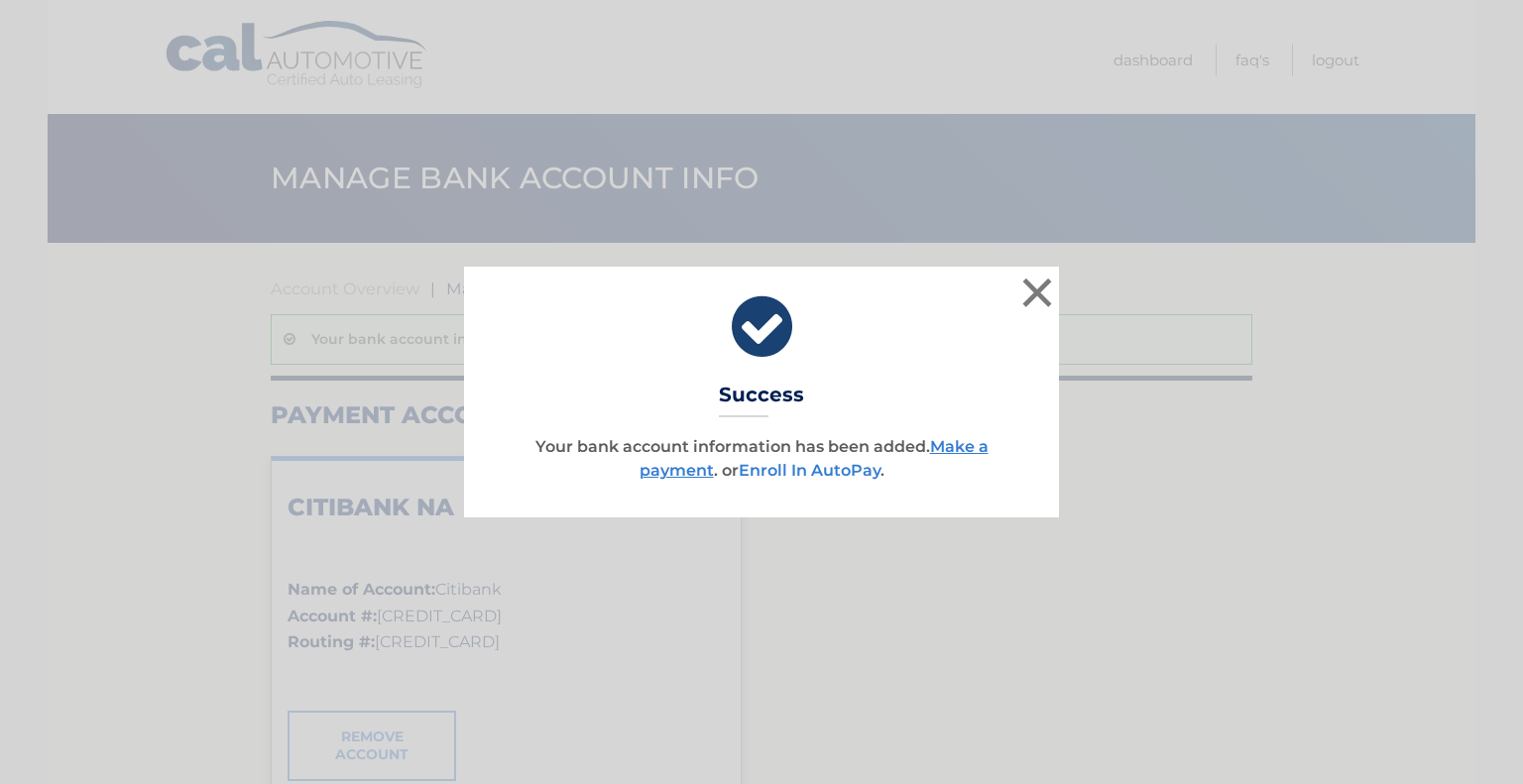 click on "Enroll In AutoPay" at bounding box center (809, 470) 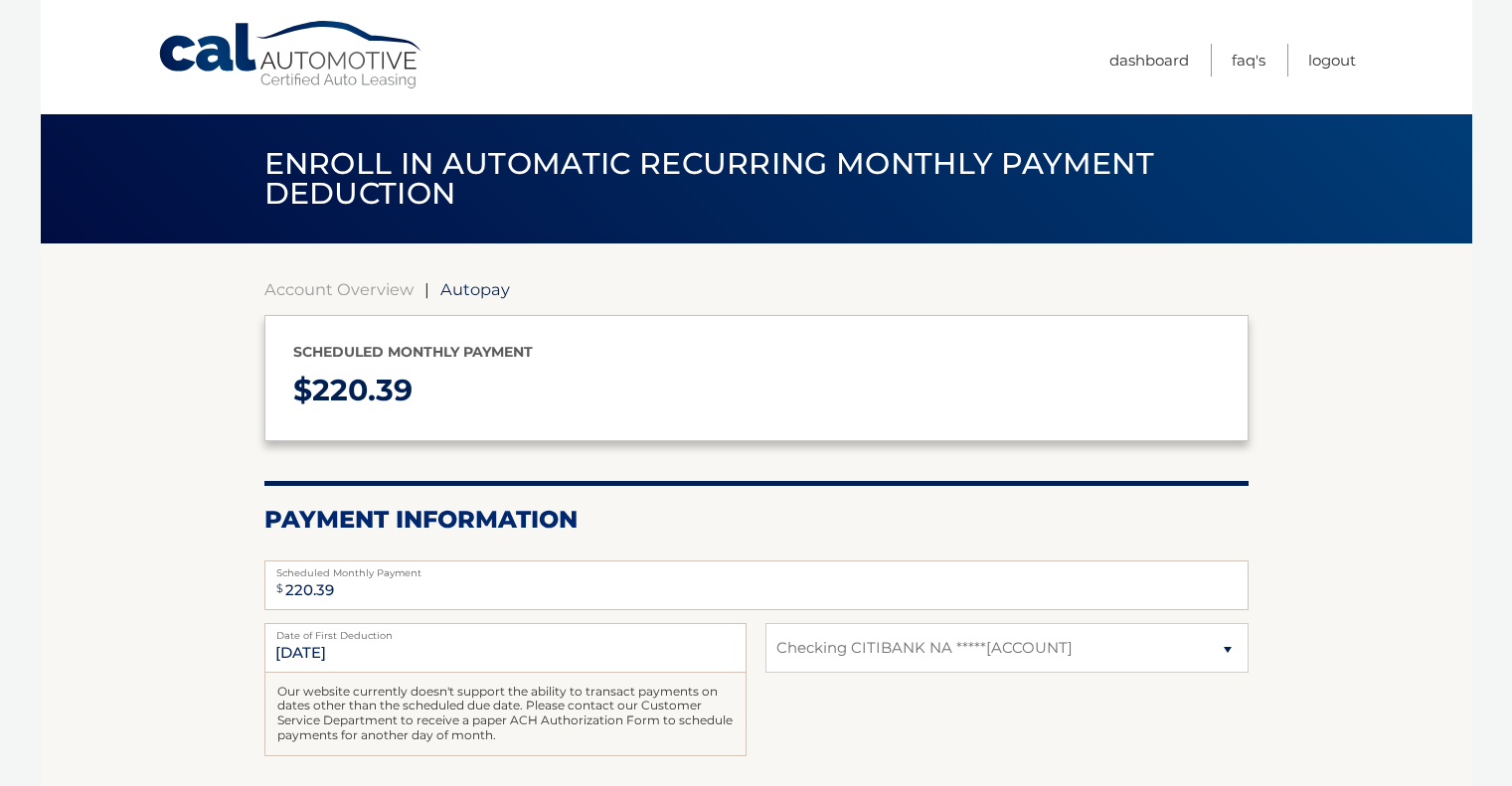 select on "MzU4ZjgzNTctMjE3Yy00MjIyLTgwODMtZTNkMjE4NDZmYTc4" 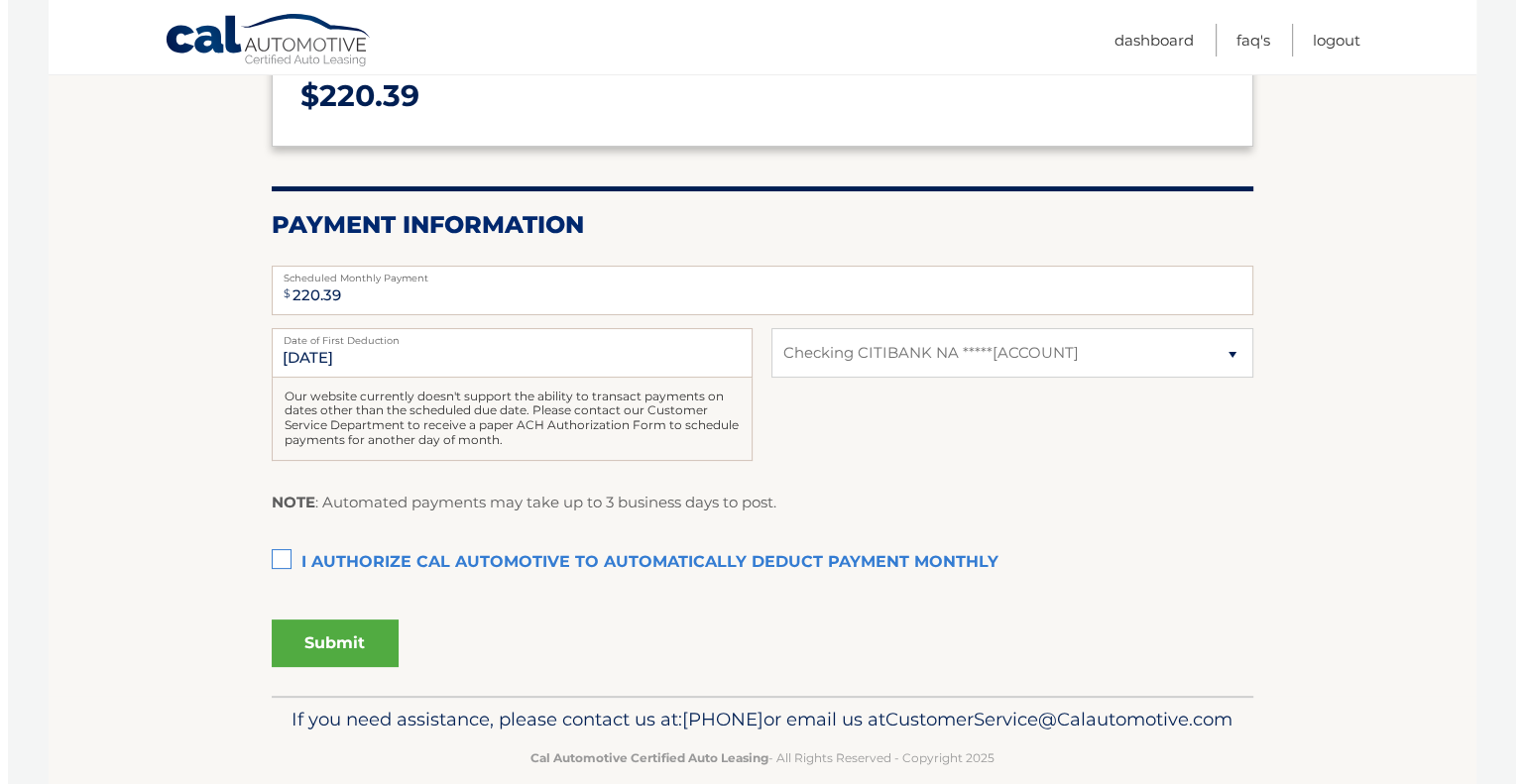 scroll, scrollTop: 297, scrollLeft: 0, axis: vertical 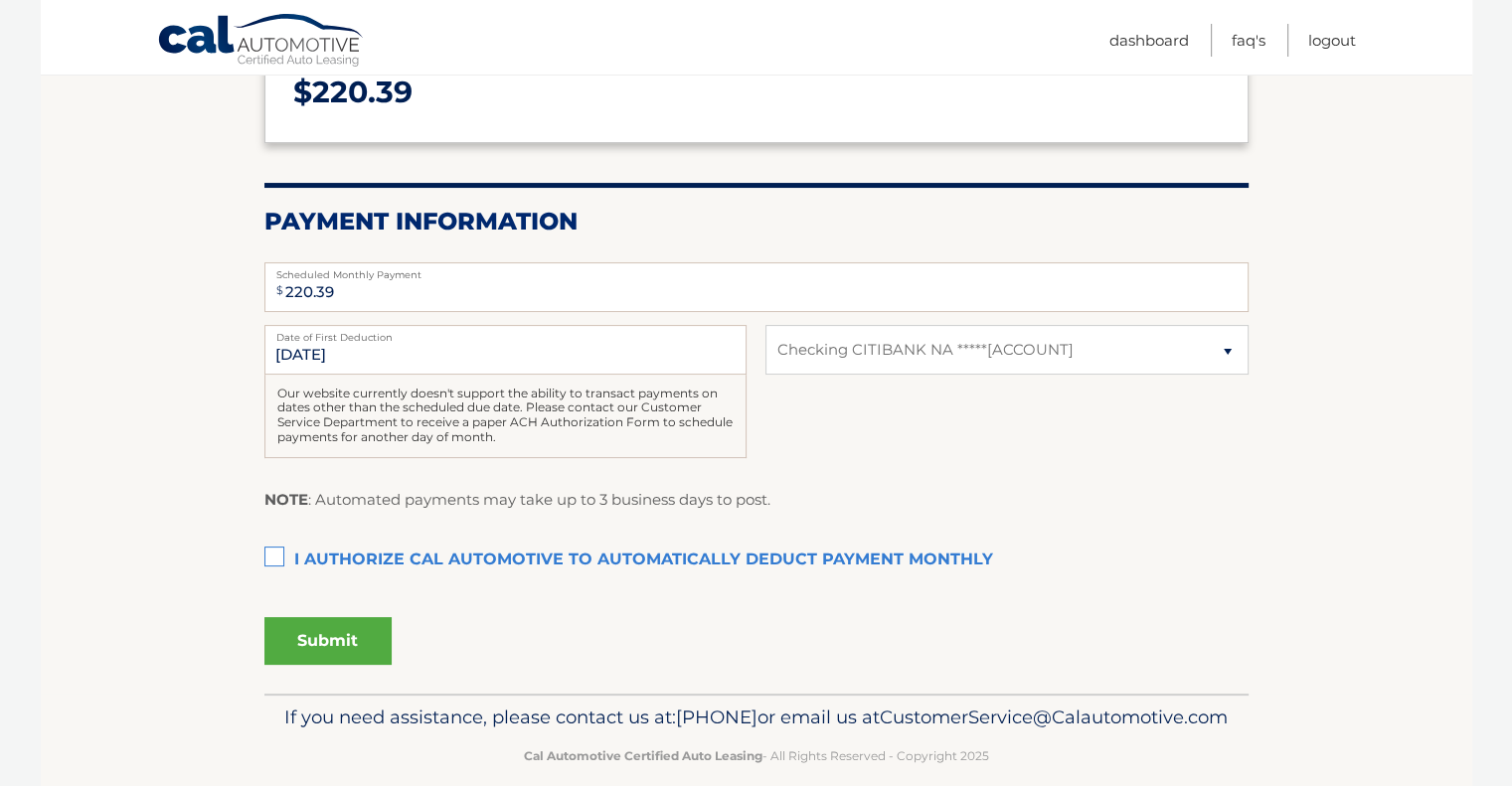click on "Account Overview
|
Autopay
Scheduled monthly payment
$ 220.39
Payment Information
$
220.39
Scheduled Monthly Payment
Monthly Deduction cannot exceed amount of 2 monthly payments.  Please adjust.
8/11/2025
Date of First Deduction
Select Bank Account
NOTE" at bounding box center [756, 319] 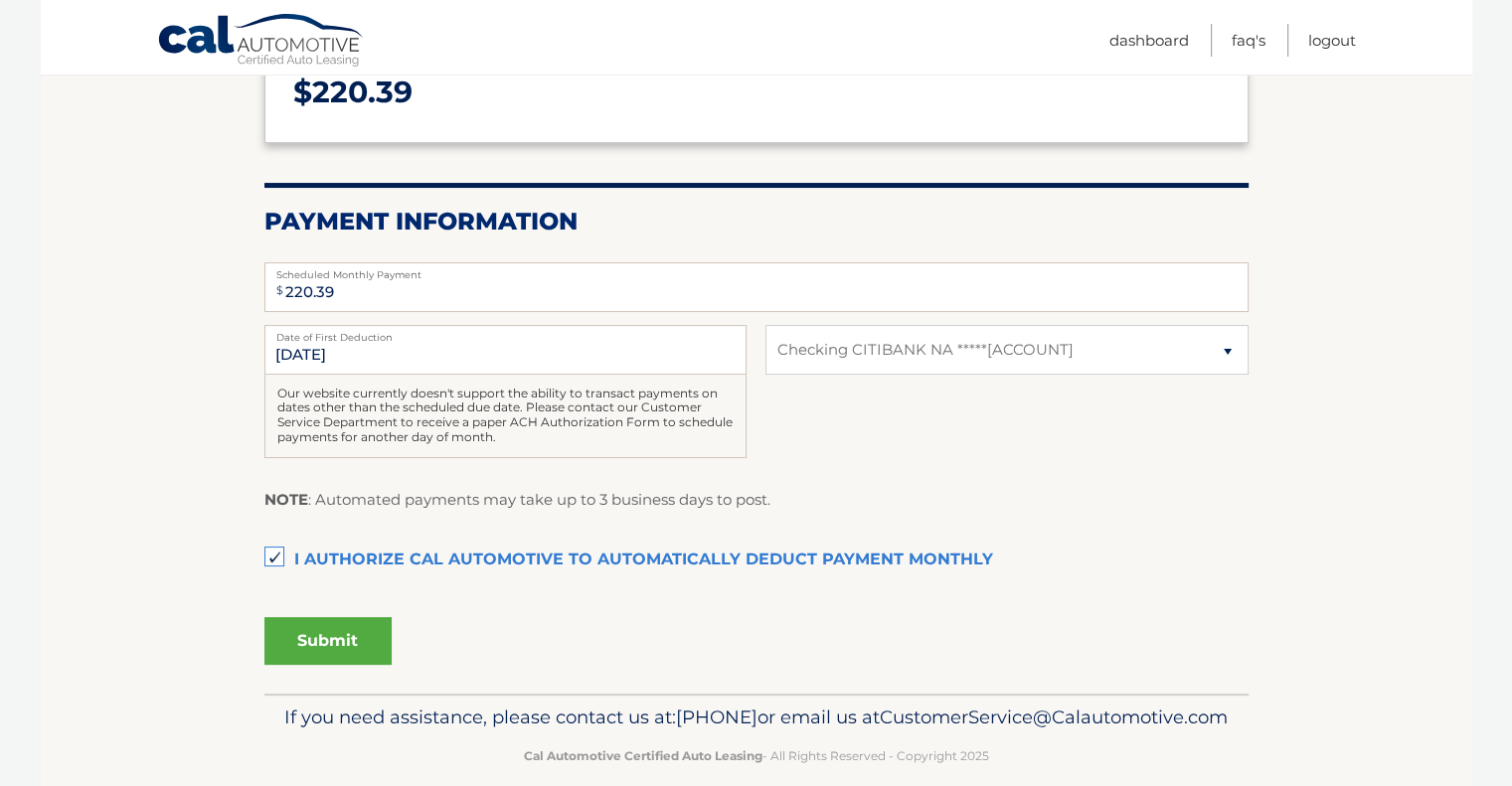 click on "Submit" at bounding box center (328, 641) 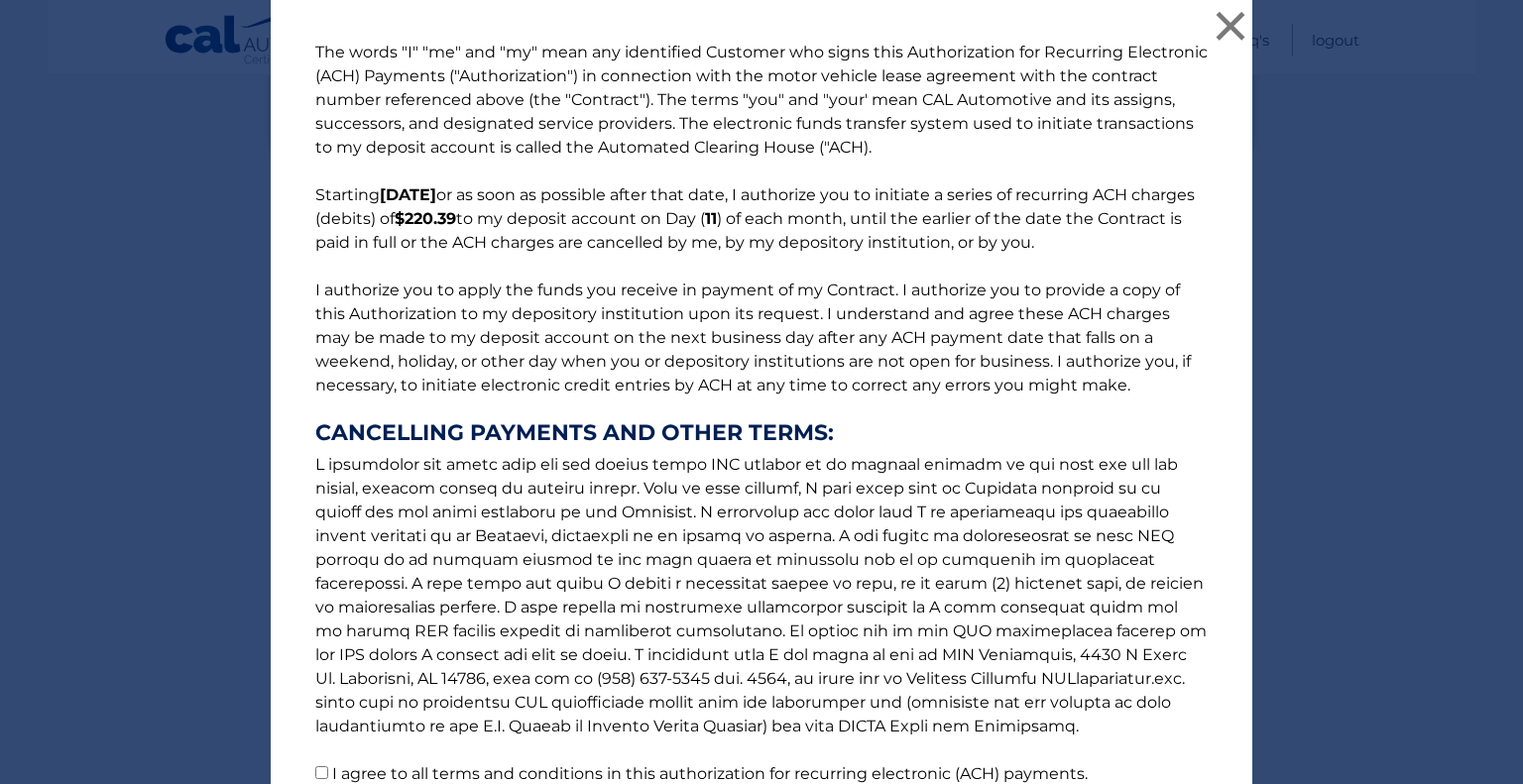scroll, scrollTop: 175, scrollLeft: 0, axis: vertical 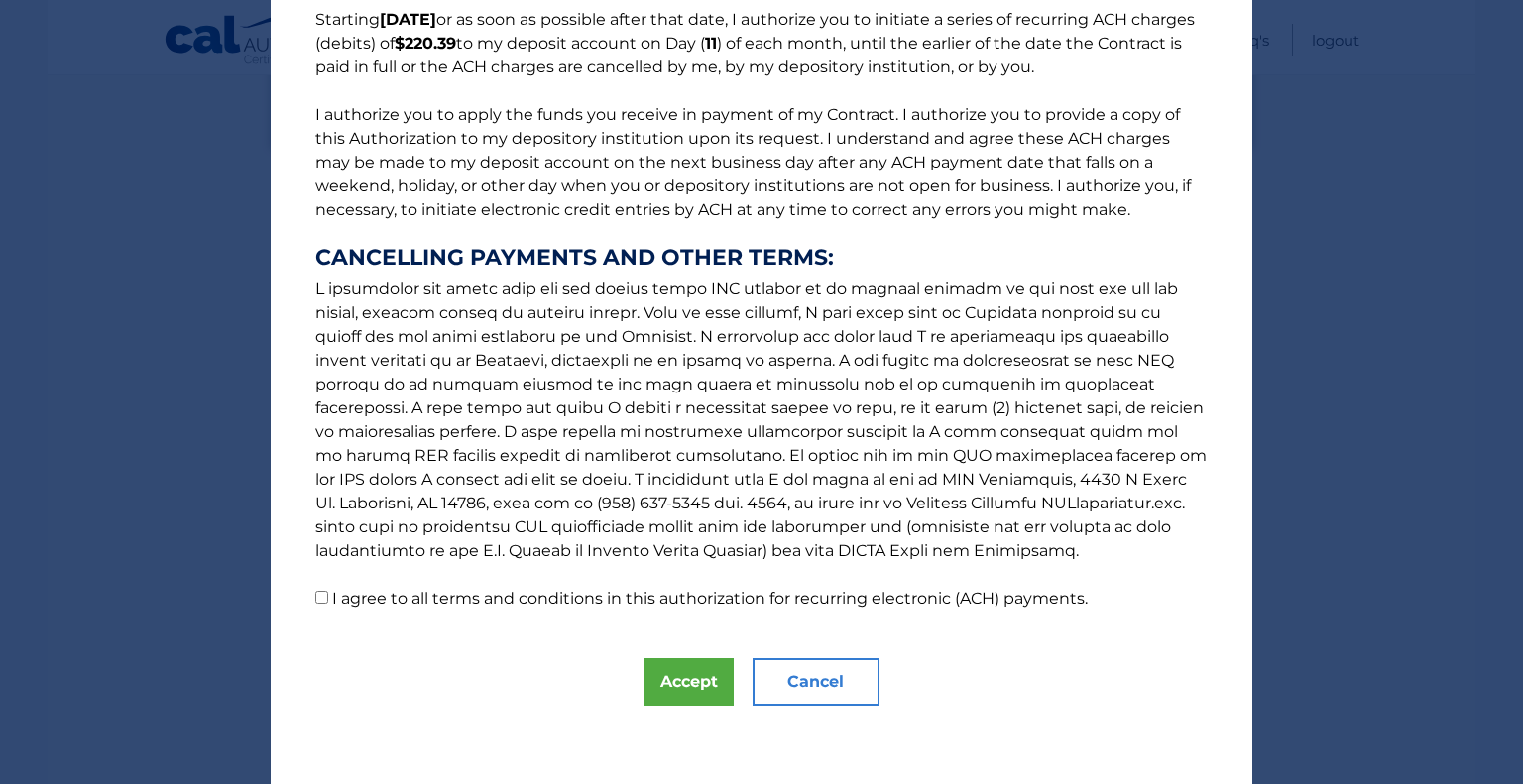 click on "I agree to all terms and conditions in this authorization for recurring electronic (ACH) payments." at bounding box center [321, 597] 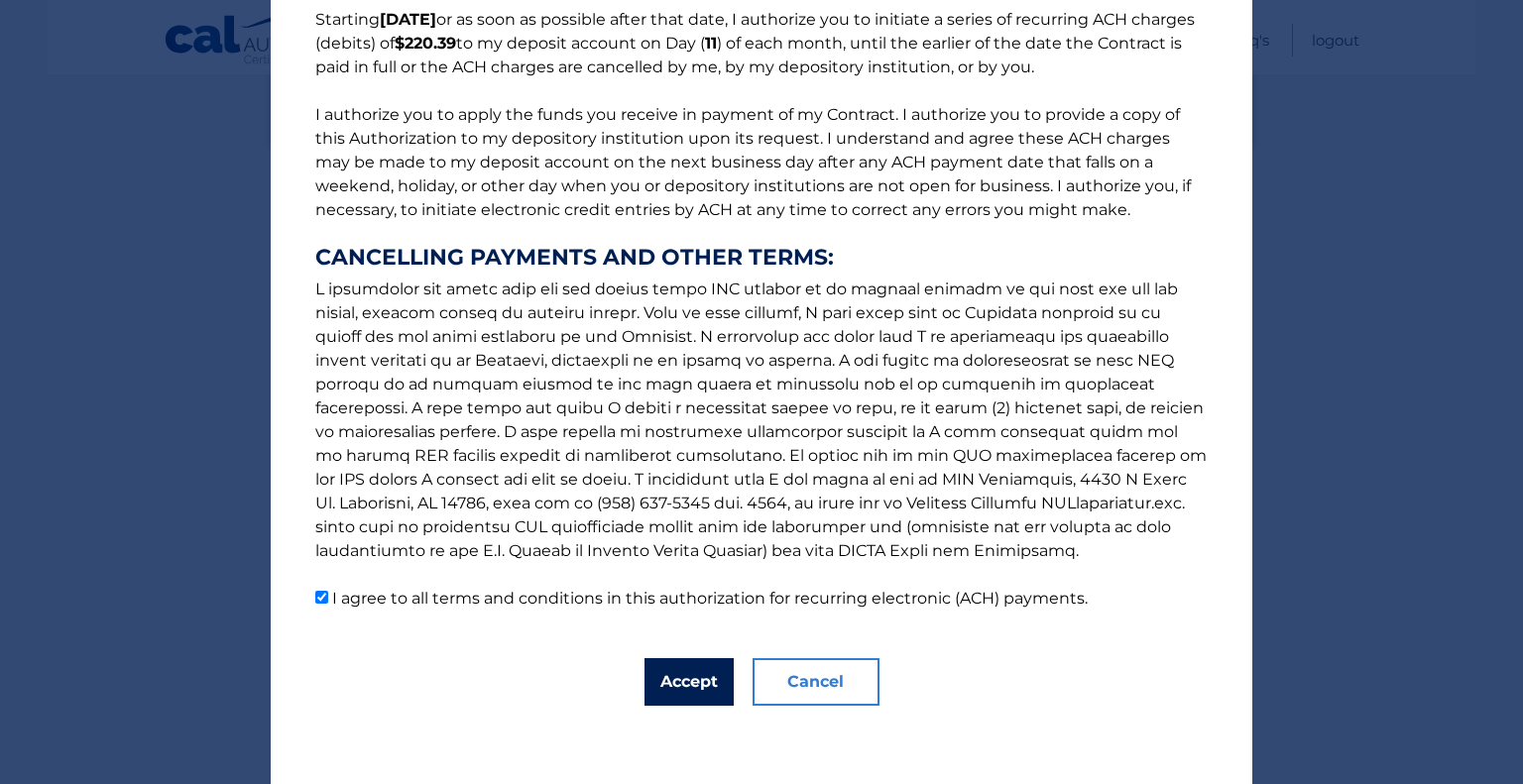 click on "Accept" at bounding box center (689, 682) 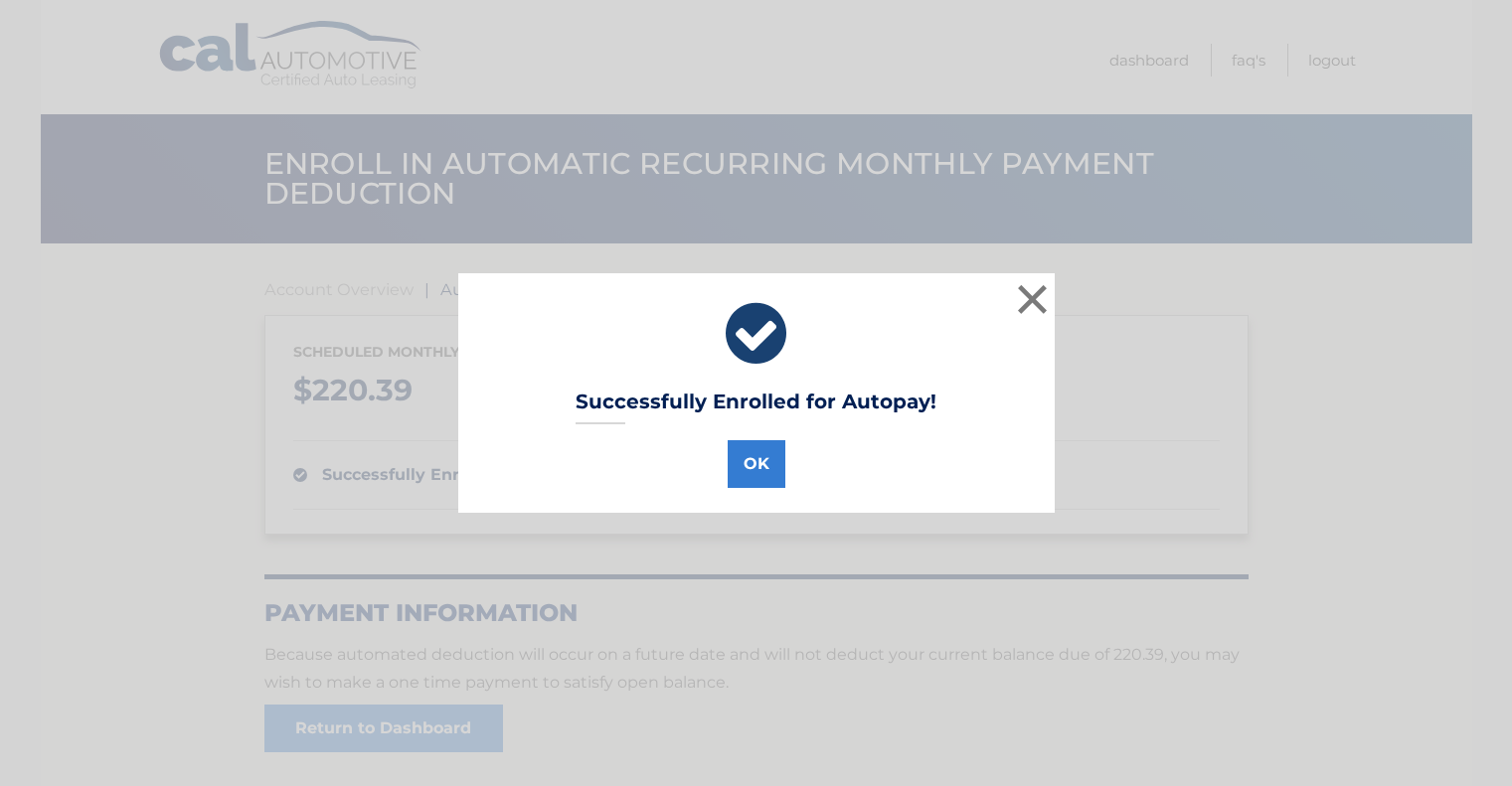 scroll, scrollTop: 0, scrollLeft: 0, axis: both 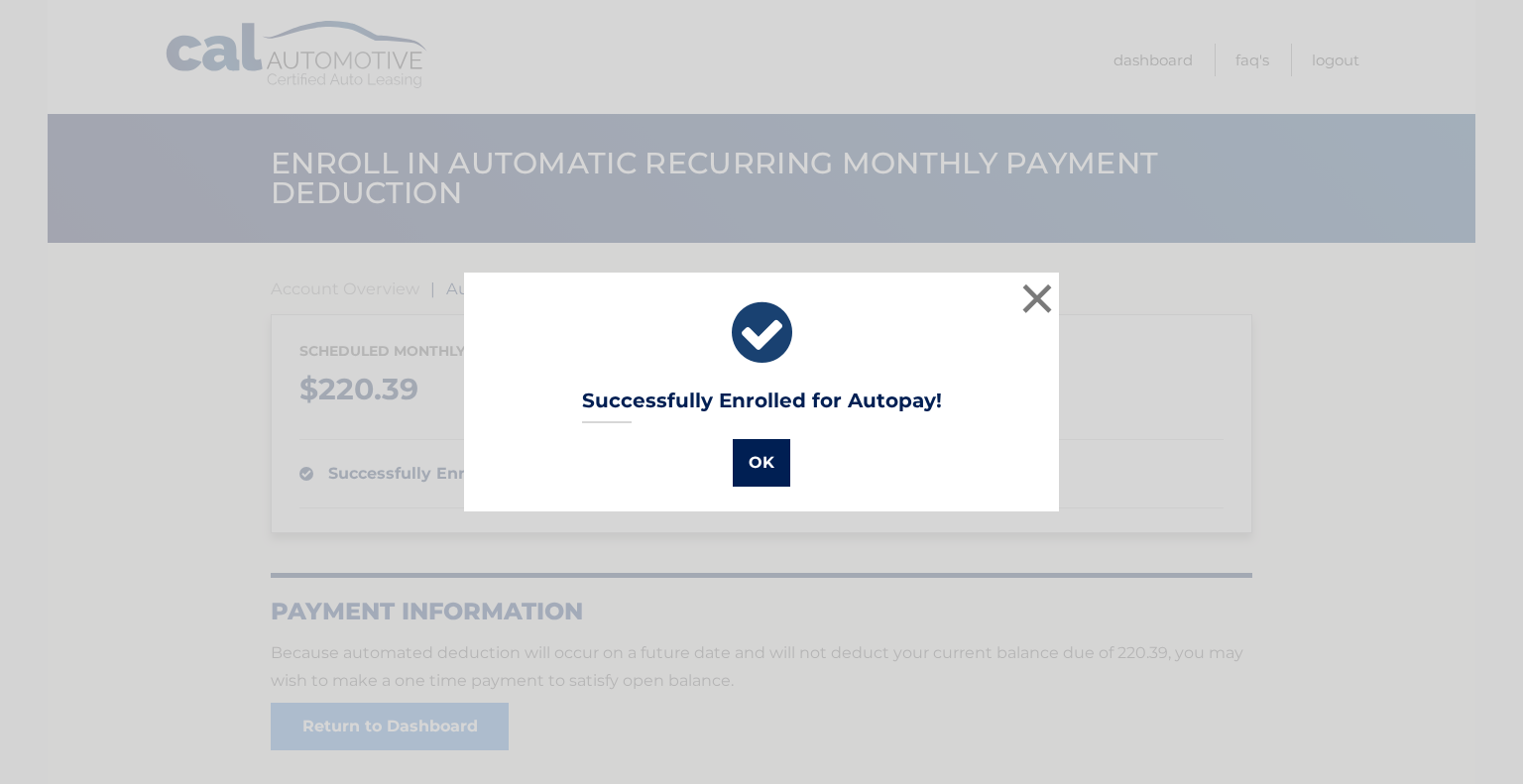 click on "OK" at bounding box center [762, 463] 